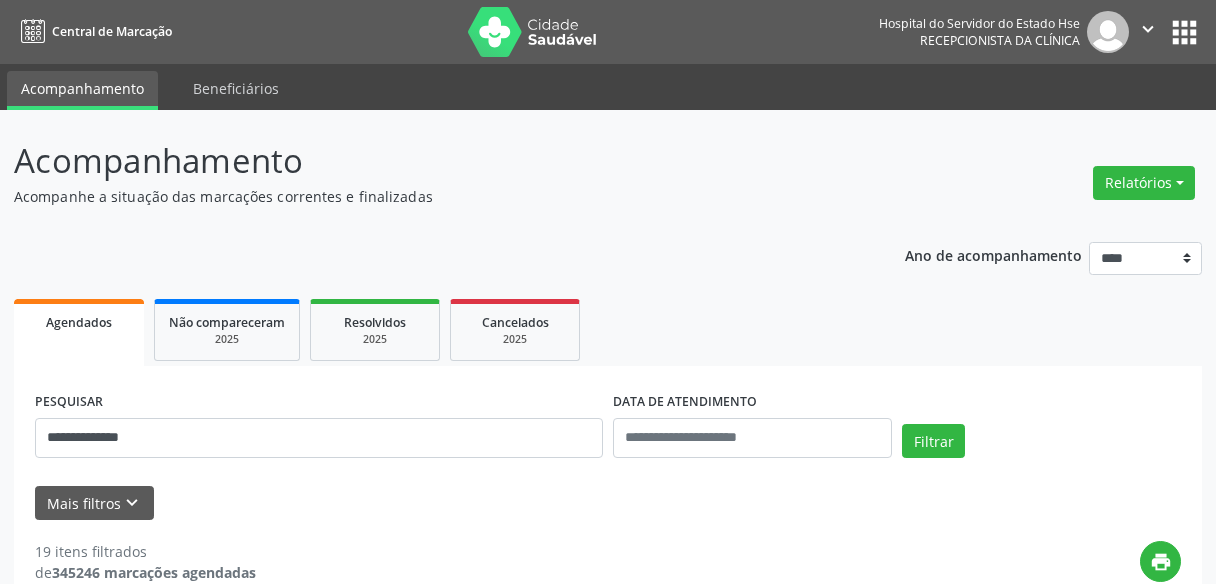 scroll, scrollTop: 0, scrollLeft: 0, axis: both 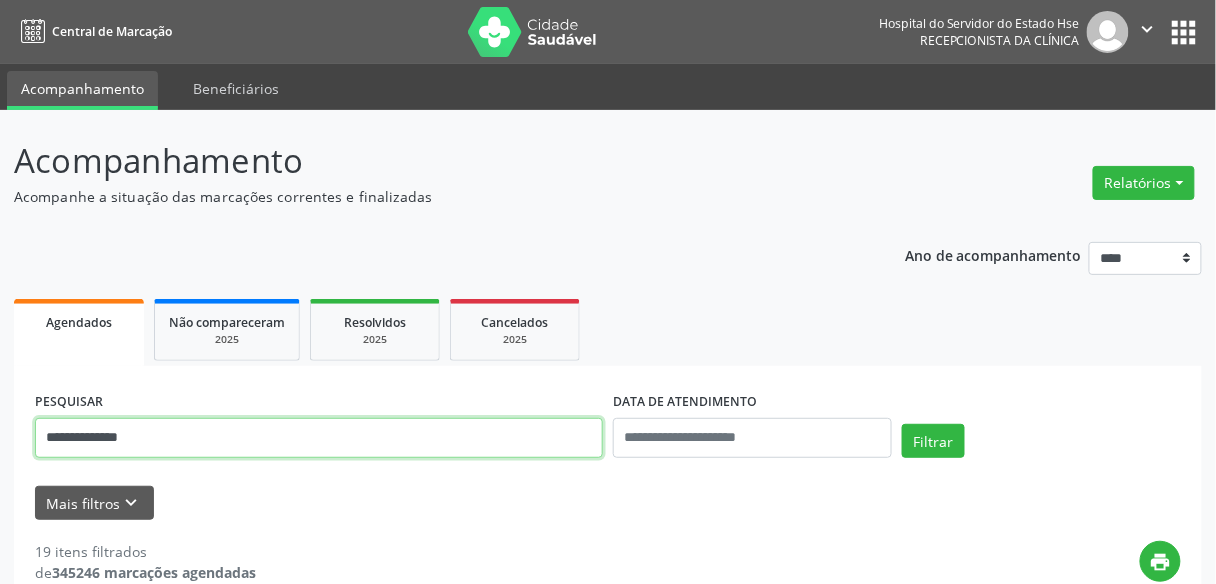 click on "**********" at bounding box center (319, 438) 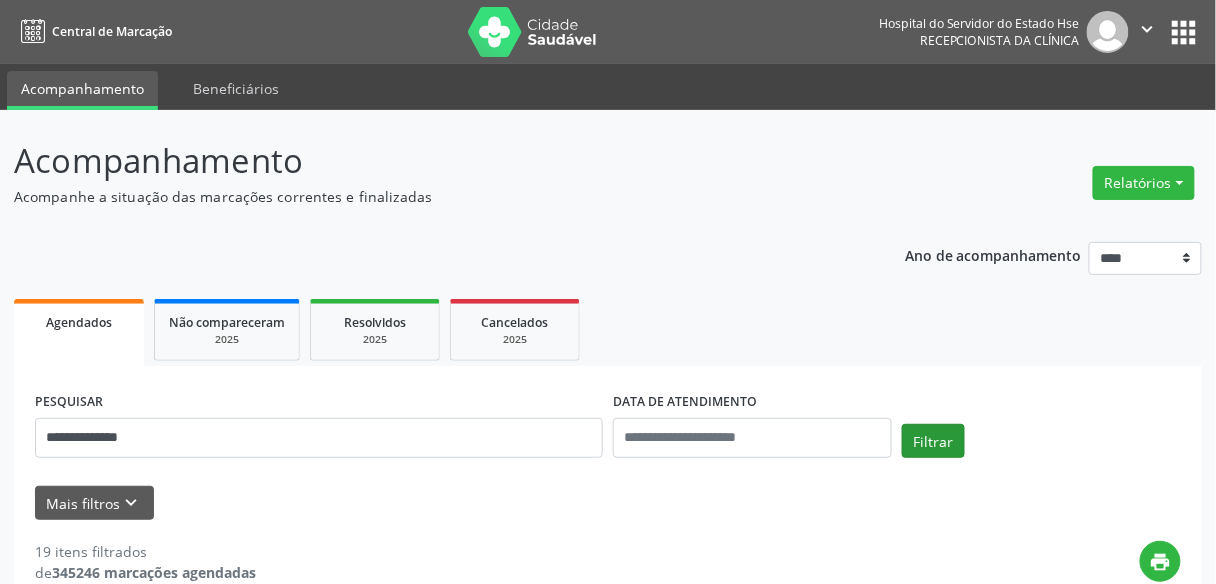 drag, startPoint x: 912, startPoint y: 464, endPoint x: 926, endPoint y: 448, distance: 21.260292 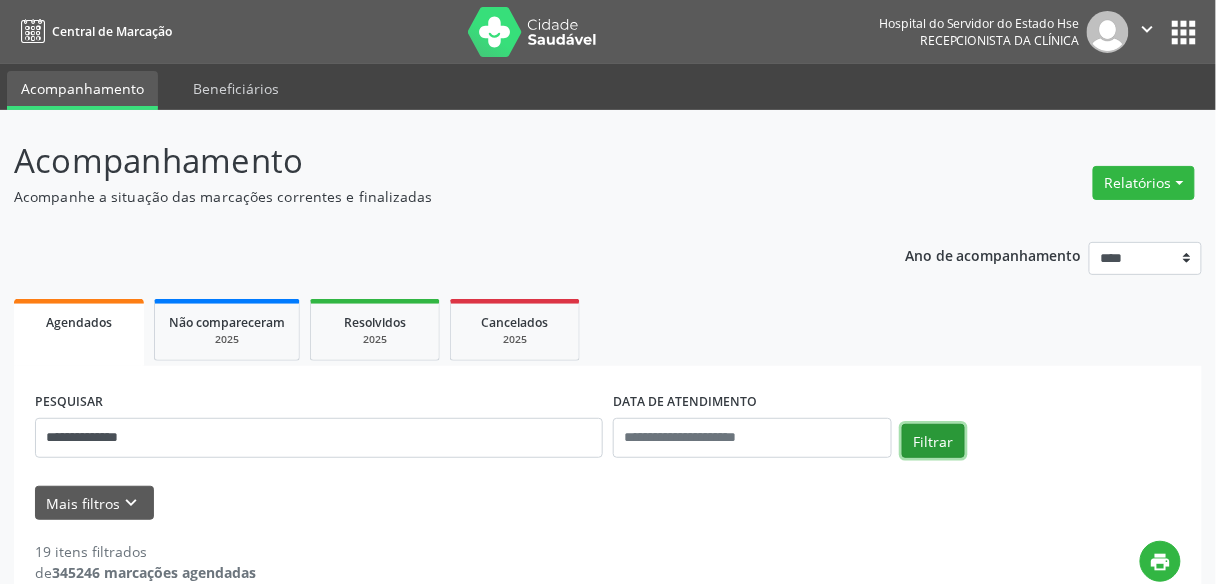 click on "Filtrar" at bounding box center [933, 441] 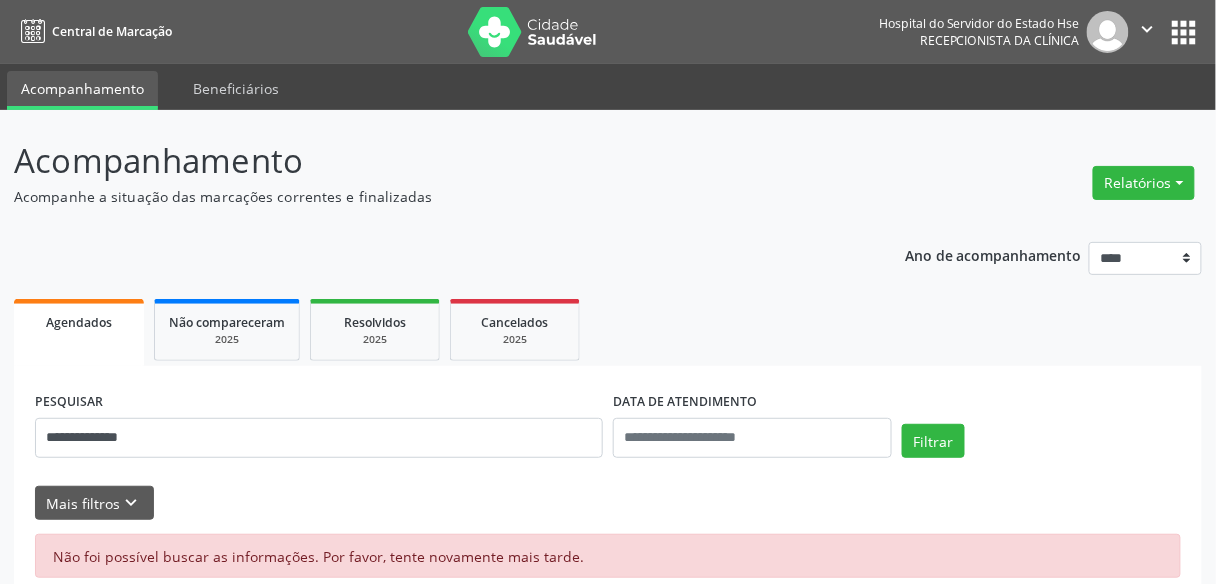 scroll, scrollTop: 28, scrollLeft: 0, axis: vertical 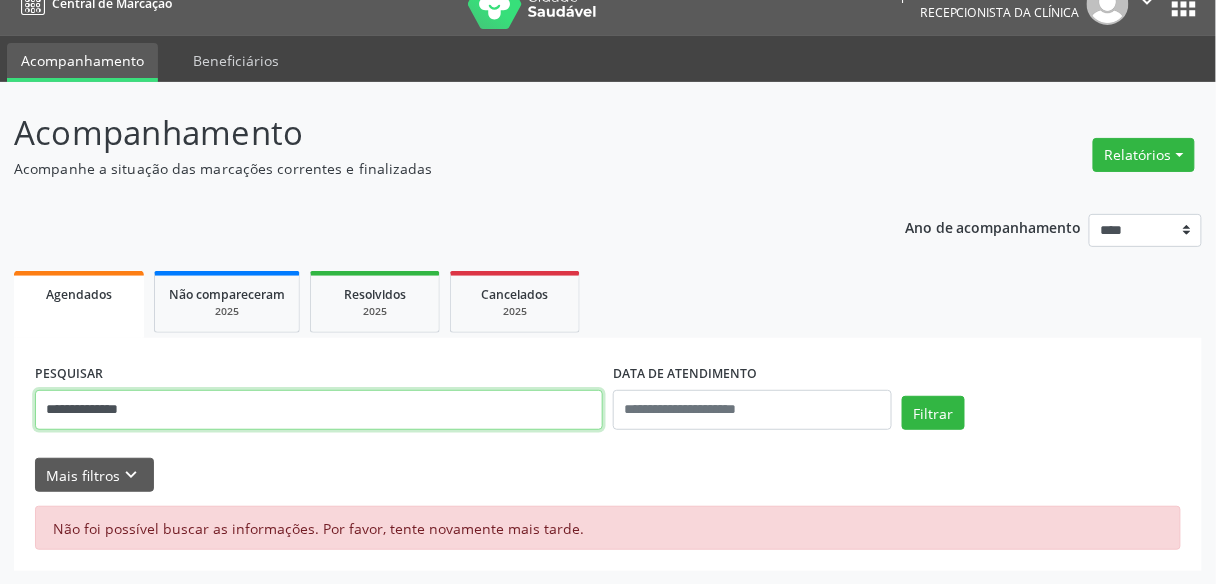click on "**********" at bounding box center (319, 410) 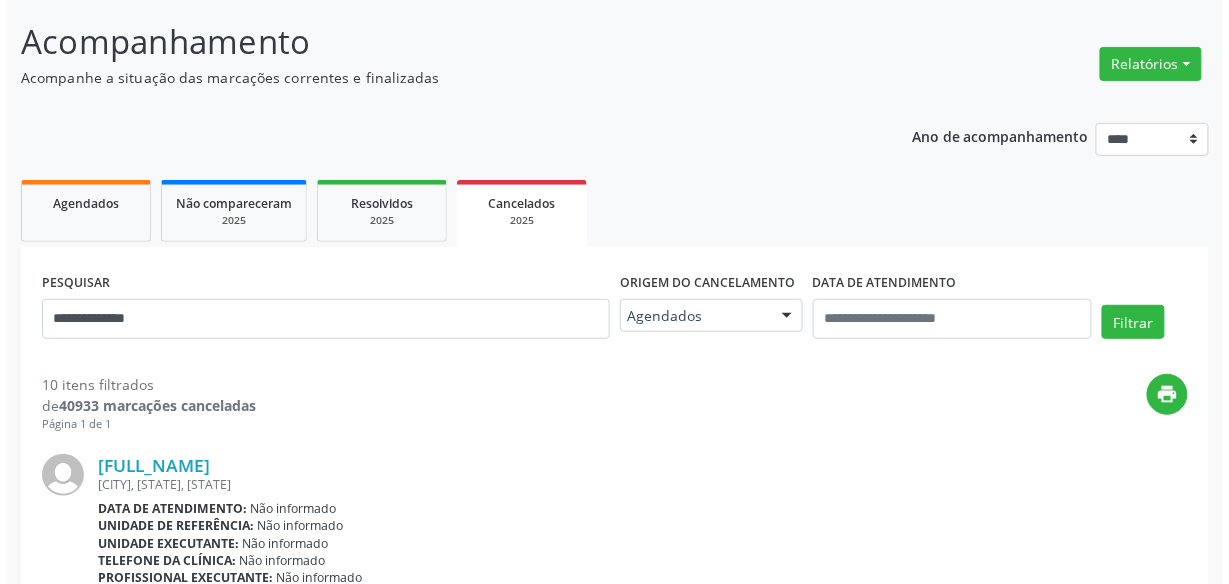 scroll, scrollTop: 0, scrollLeft: 0, axis: both 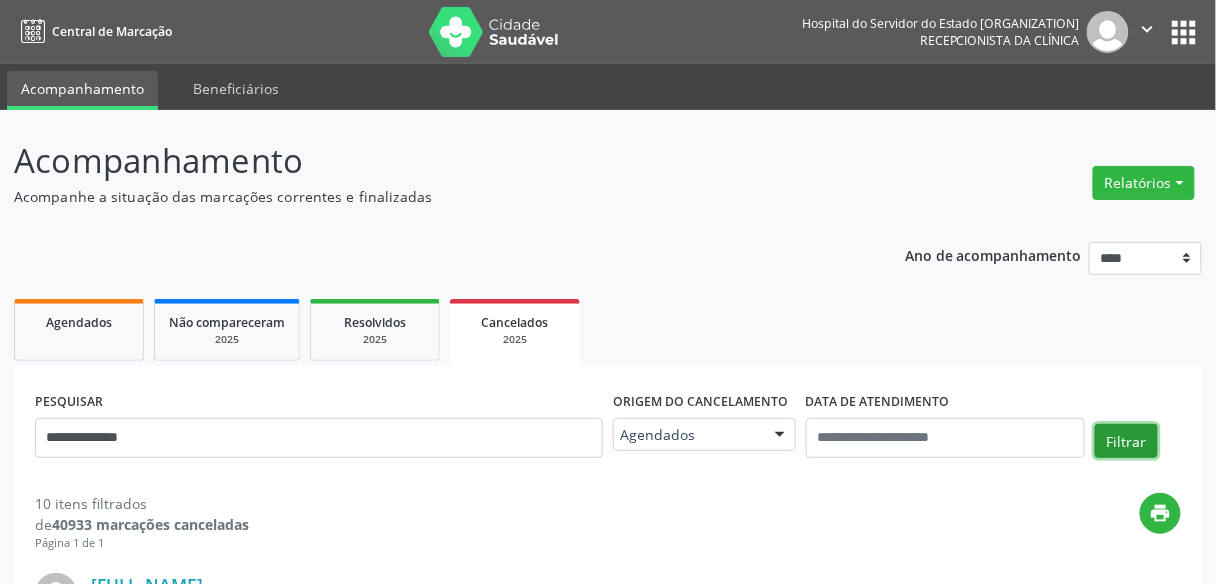 click on "Filtrar" at bounding box center (1126, 441) 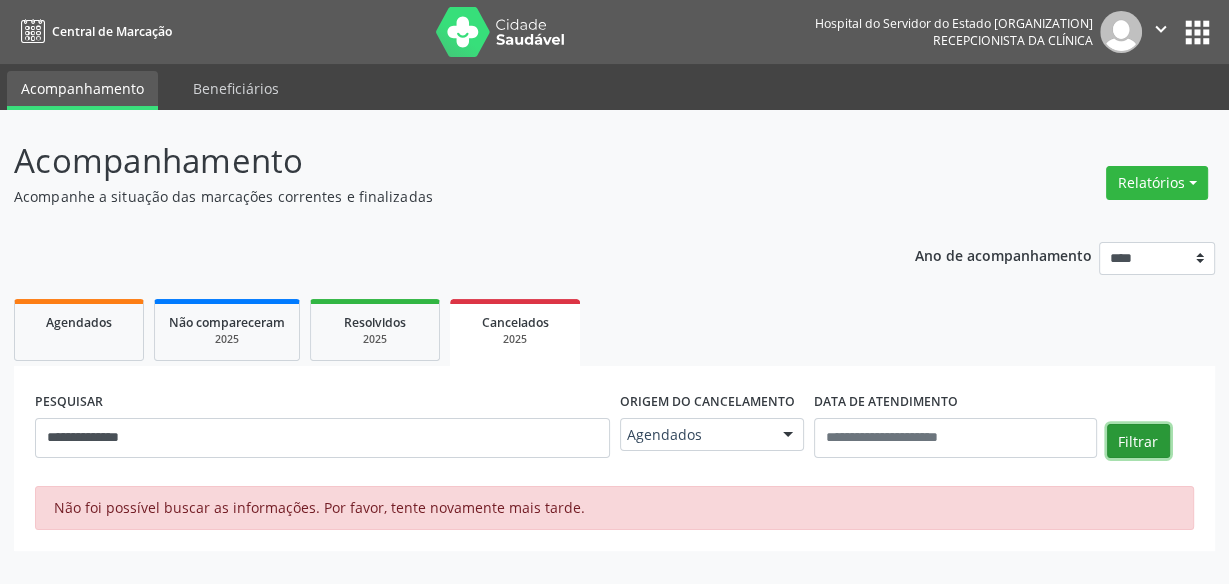 click on "Filtrar" at bounding box center (1138, 441) 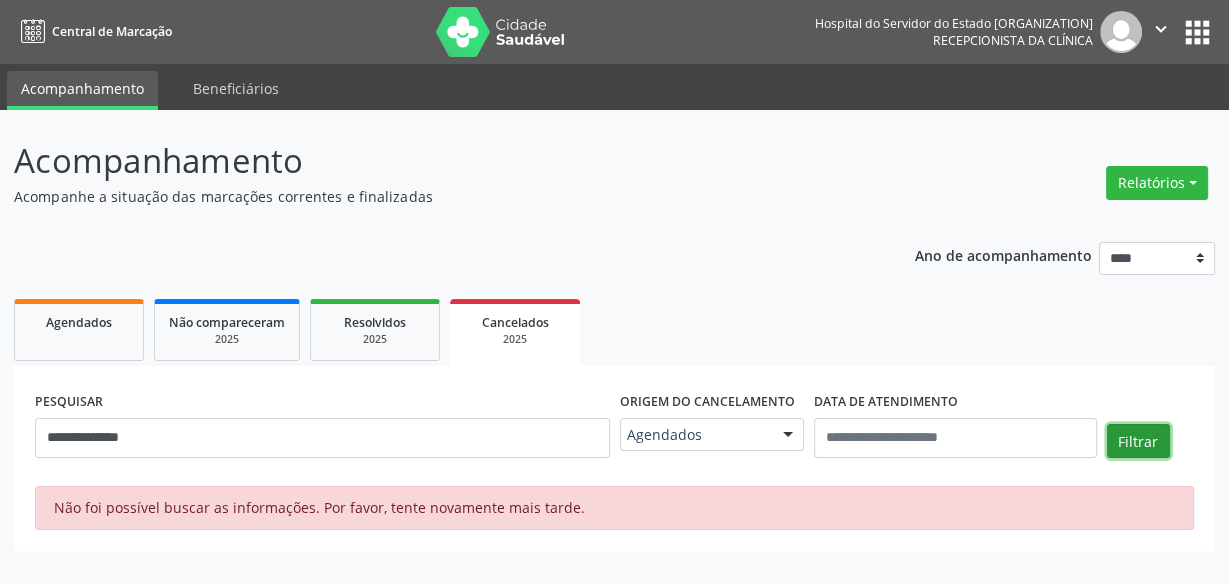 click on "Filtrar" at bounding box center [1138, 441] 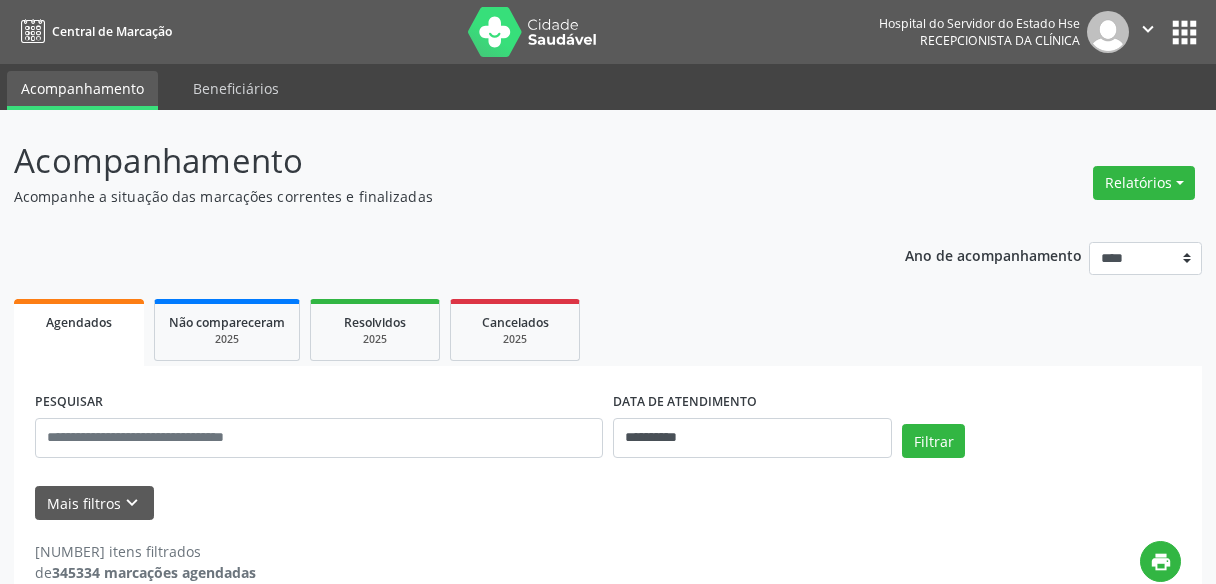 scroll, scrollTop: 0, scrollLeft: 0, axis: both 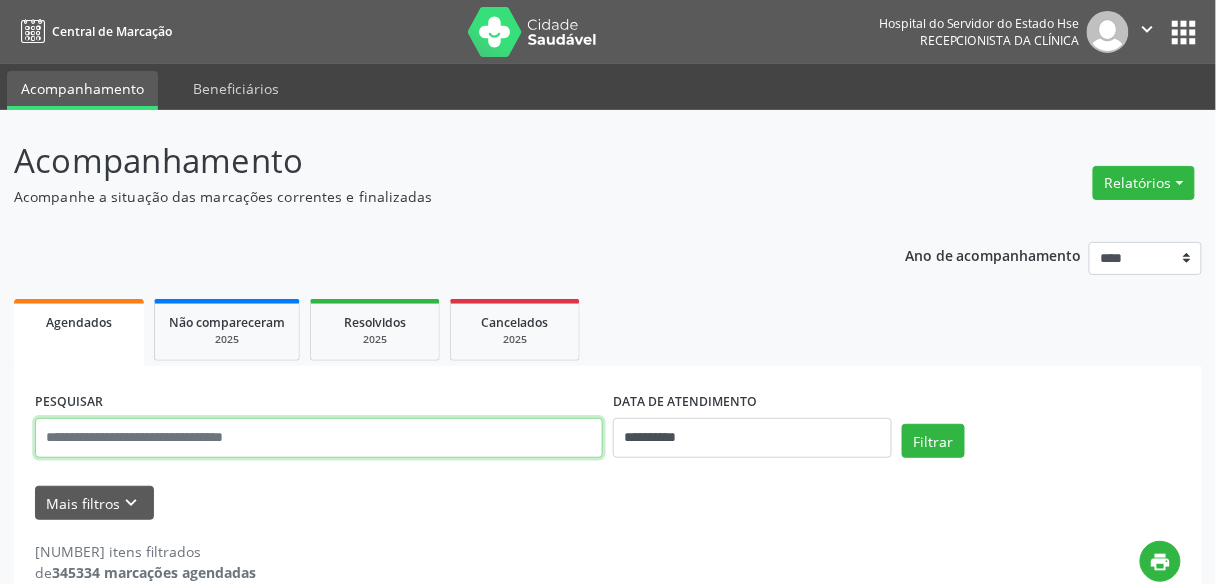 click at bounding box center [319, 438] 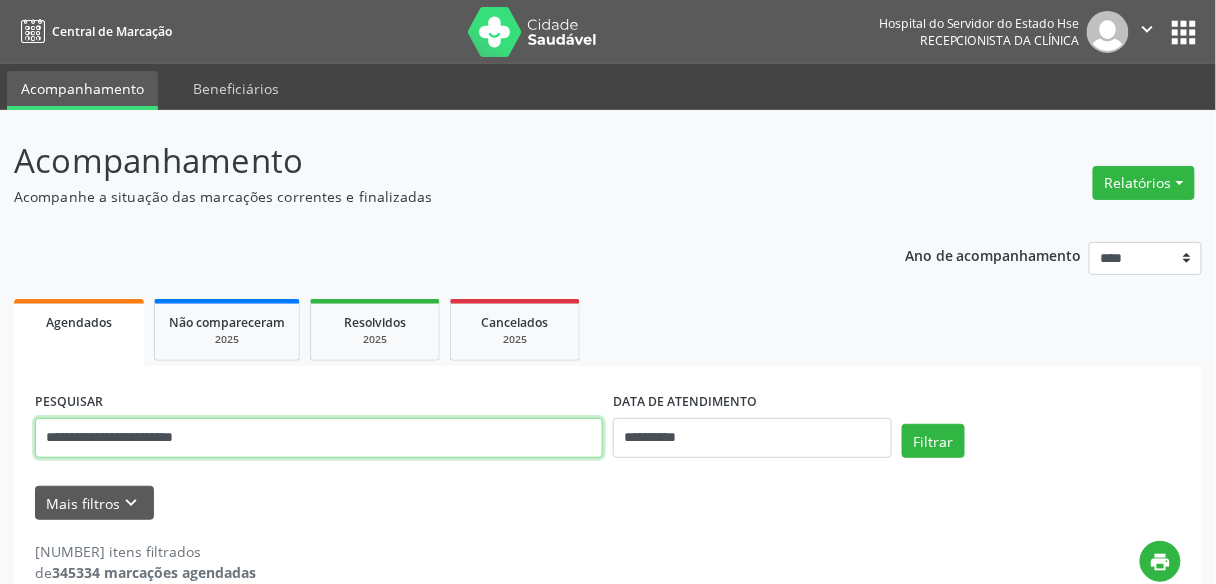 type on "**********" 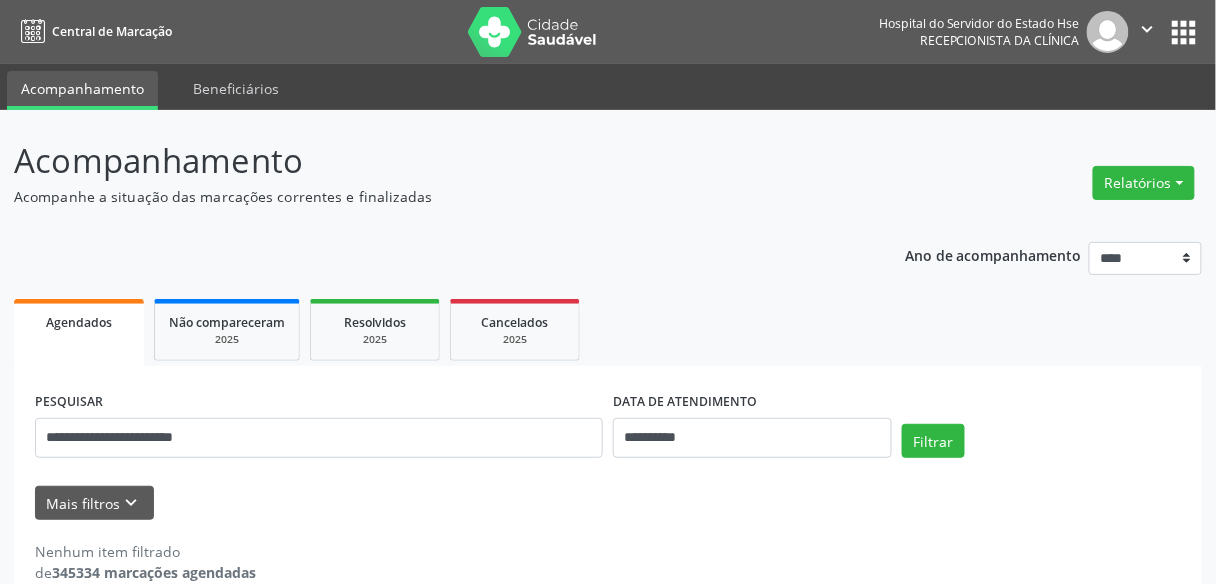 scroll, scrollTop: 33, scrollLeft: 0, axis: vertical 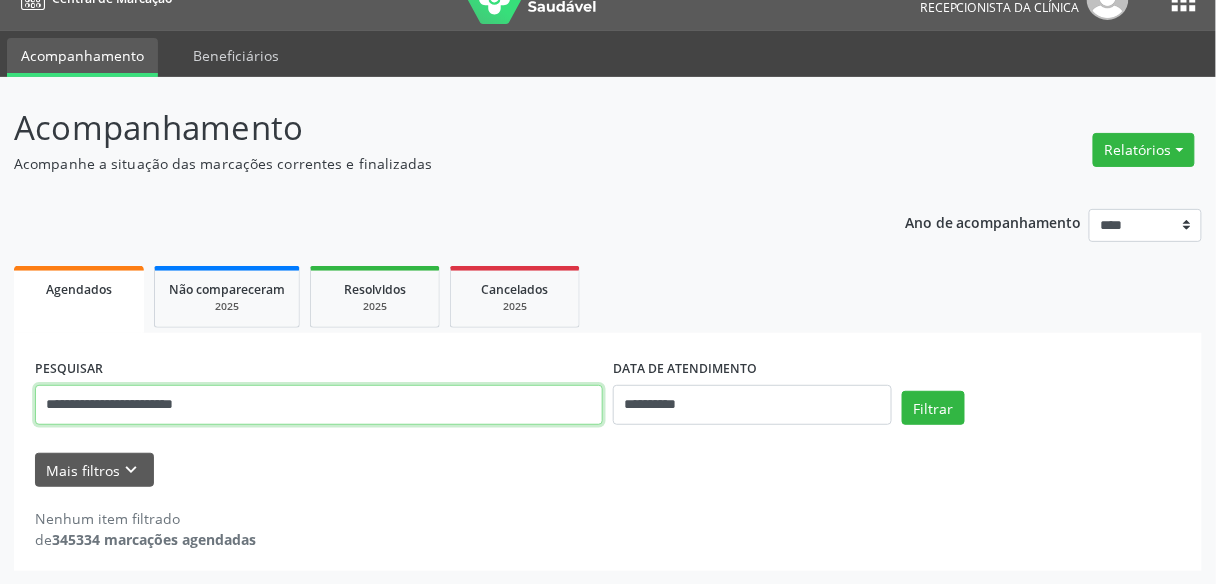 click on "**********" at bounding box center [319, 405] 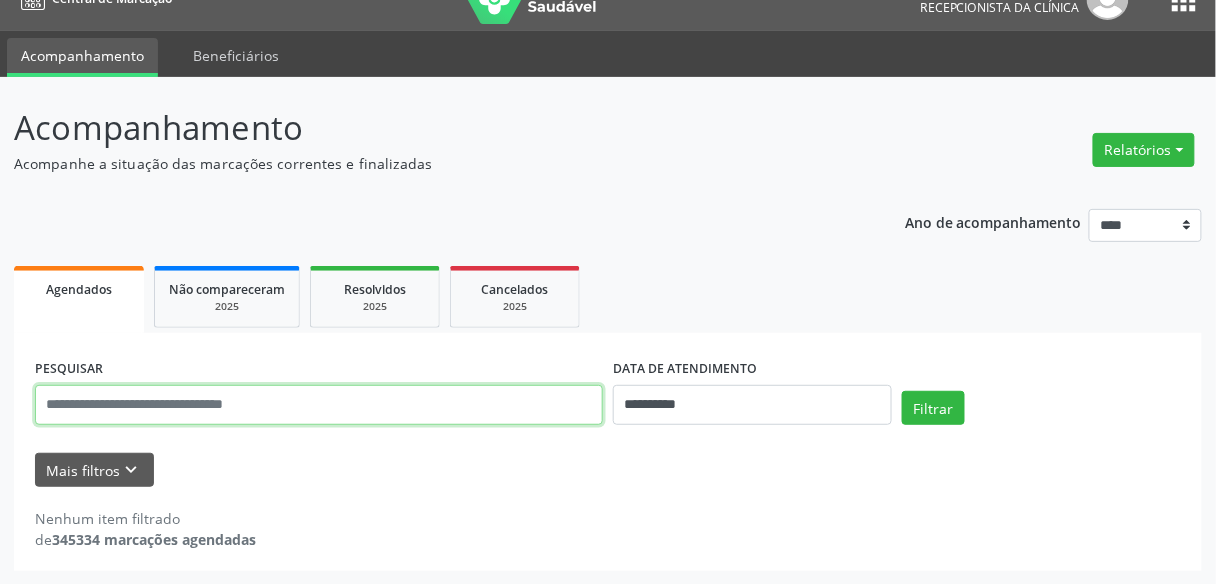 click at bounding box center [319, 405] 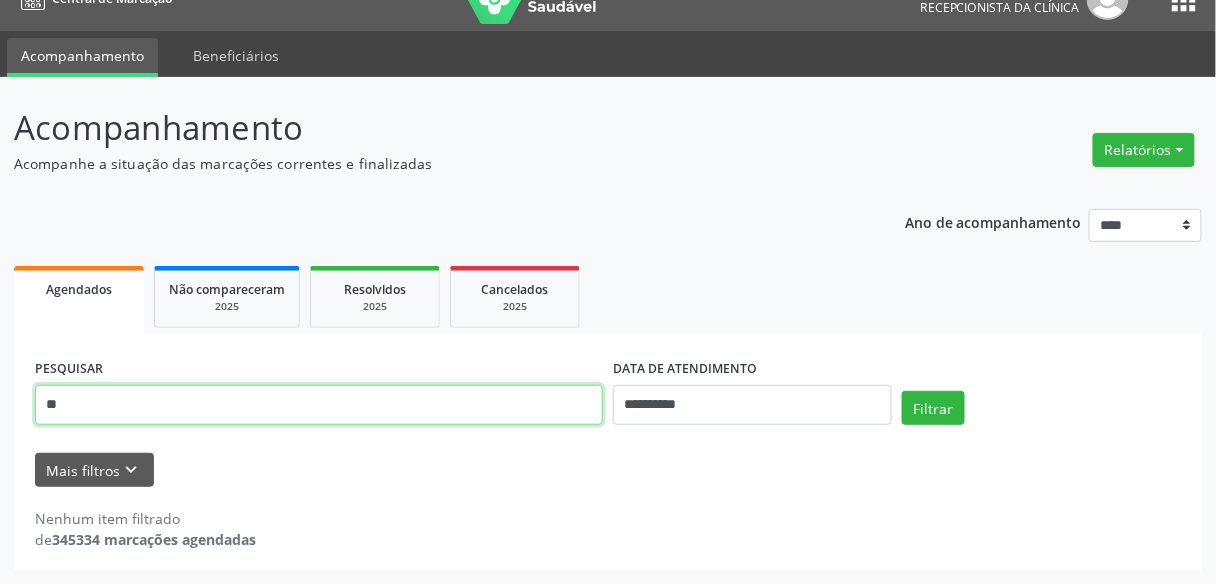 type on "*" 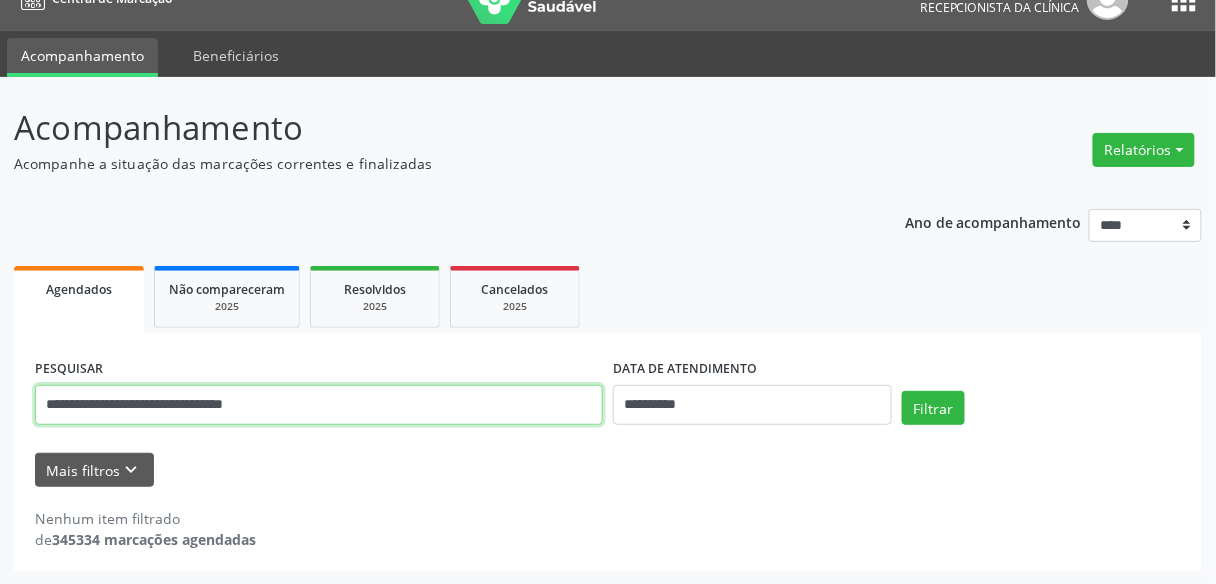 click on "Filtrar" at bounding box center [933, 408] 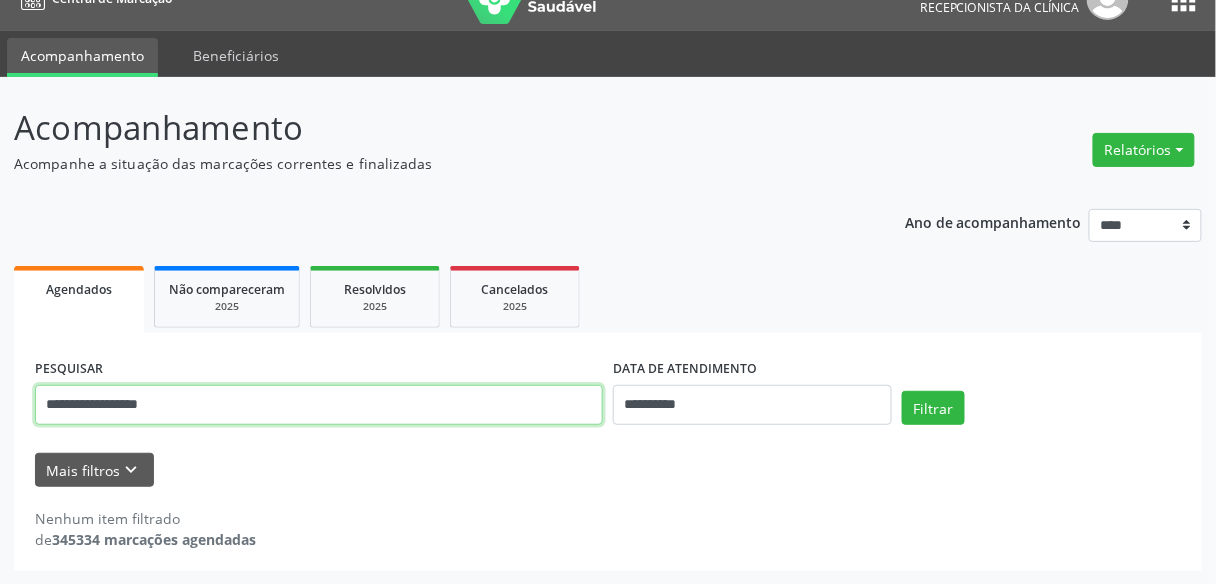 type on "**********" 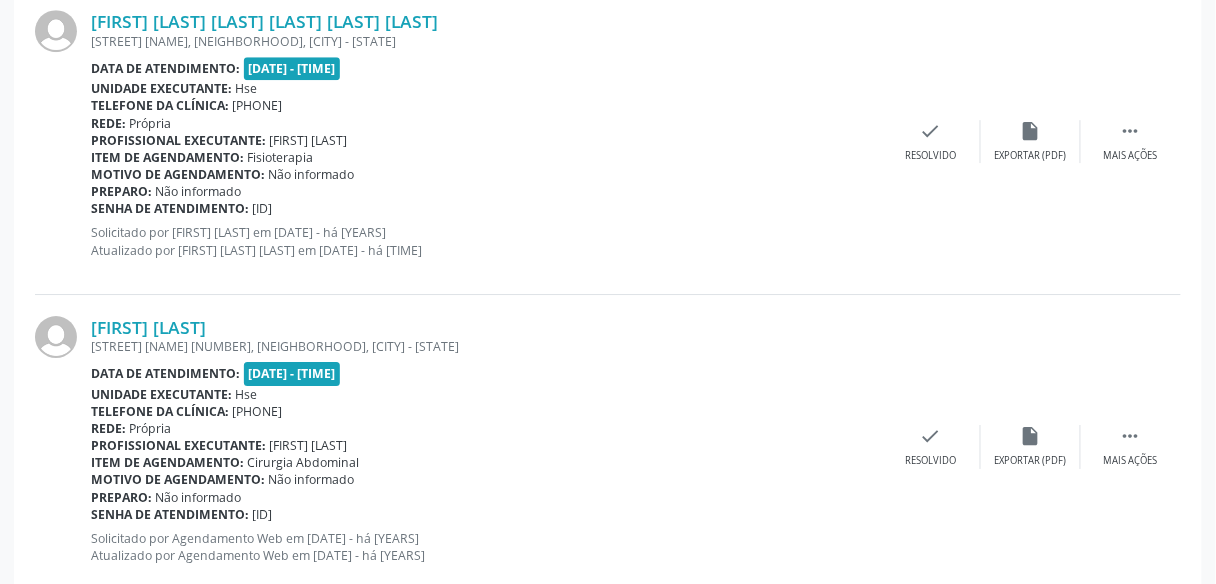 scroll, scrollTop: 1575, scrollLeft: 0, axis: vertical 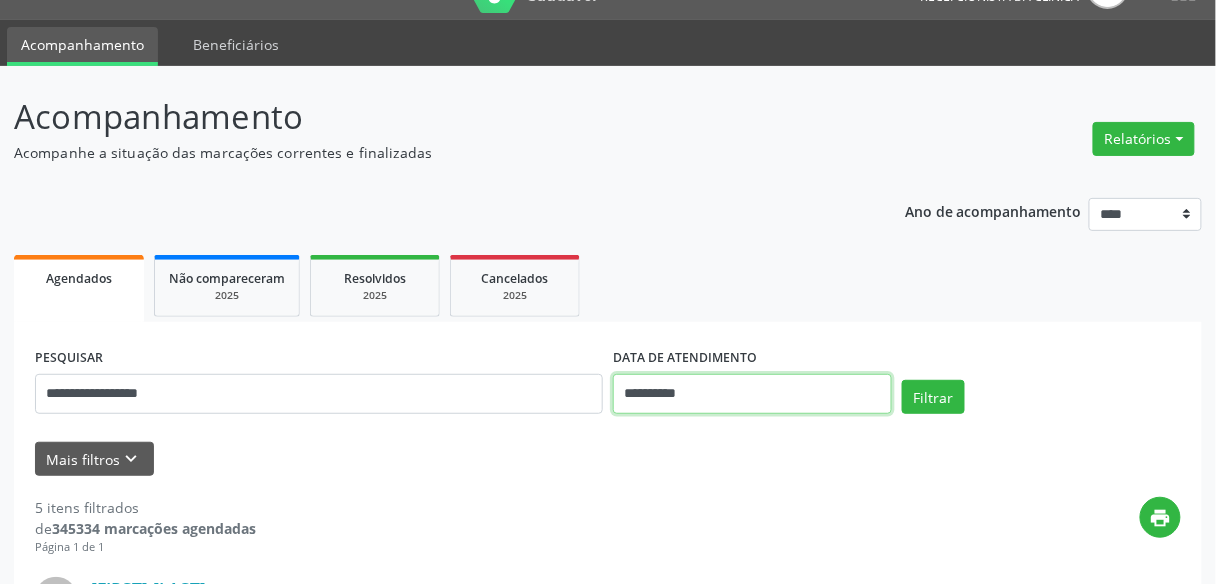 click on "**********" at bounding box center [752, 394] 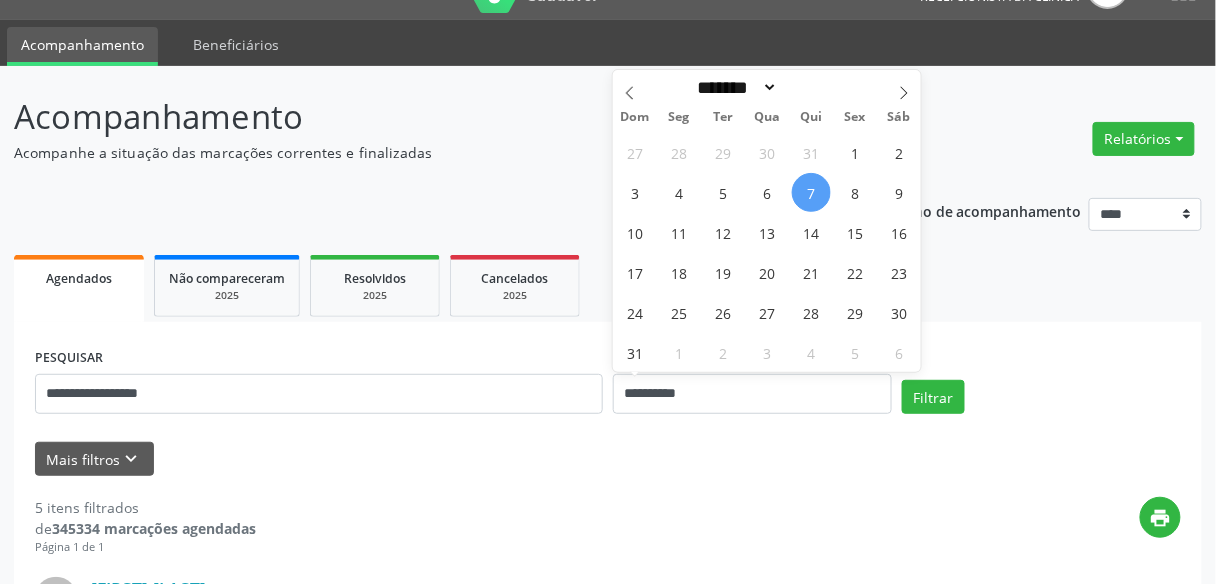 select on "*" 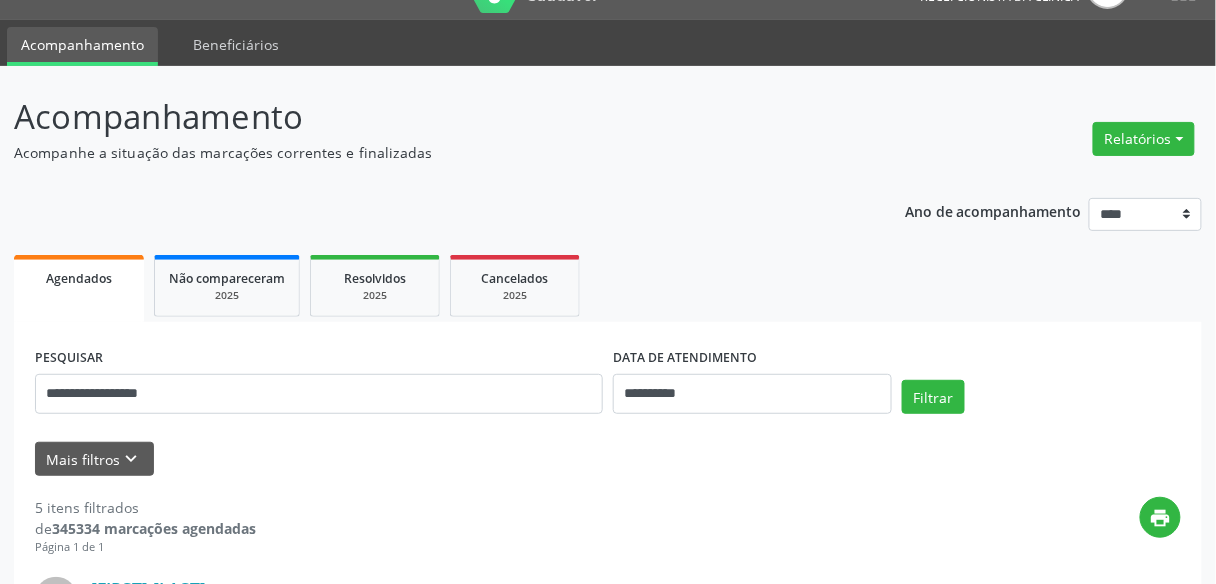 click on "Mais filtros
keyboard_arrow_down" at bounding box center (608, 459) 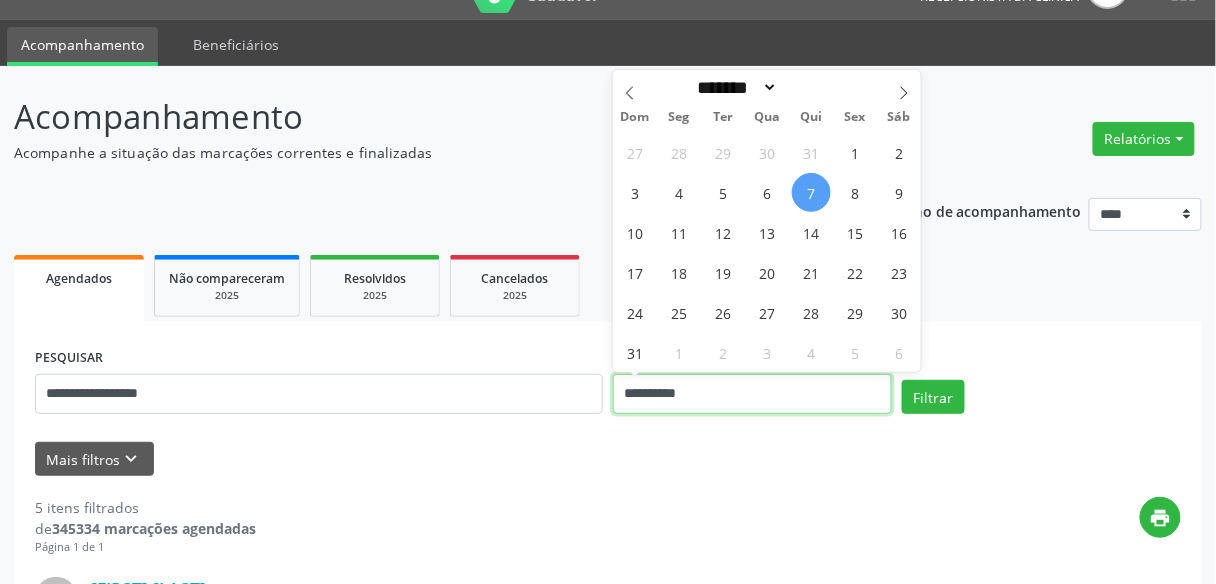 click on "**********" at bounding box center [752, 394] 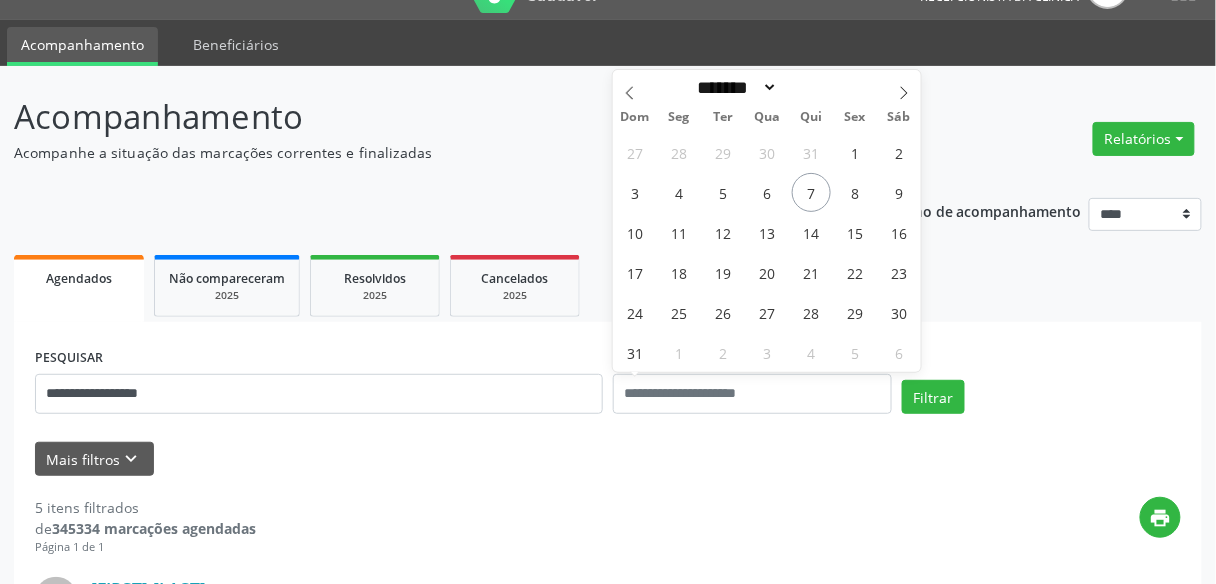 click on "print" at bounding box center [718, 526] 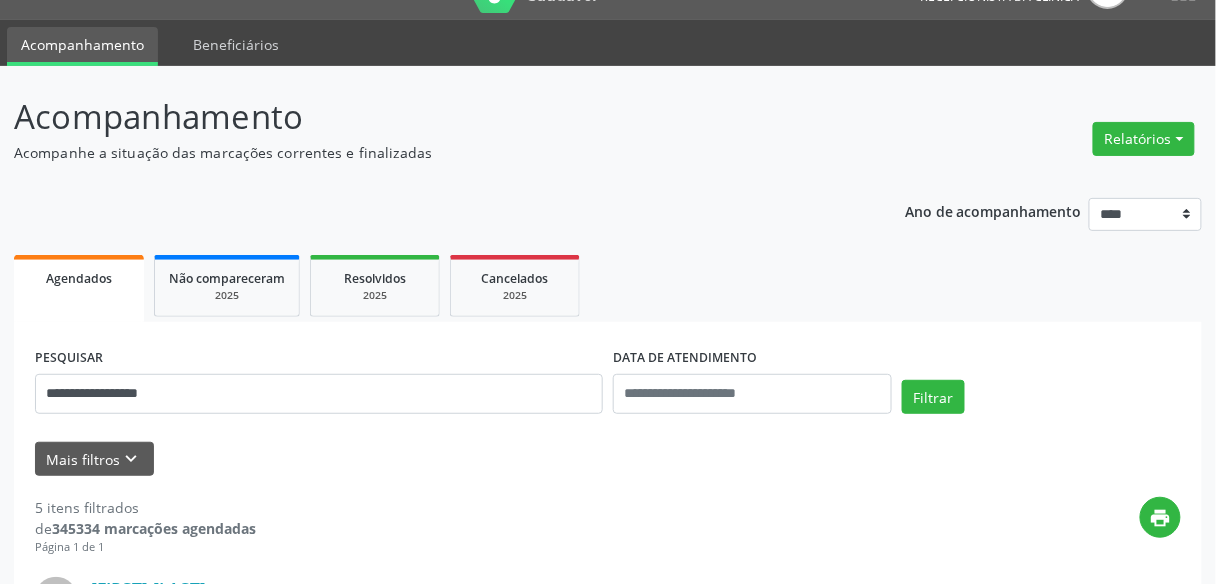 click on "**********" at bounding box center [319, 385] 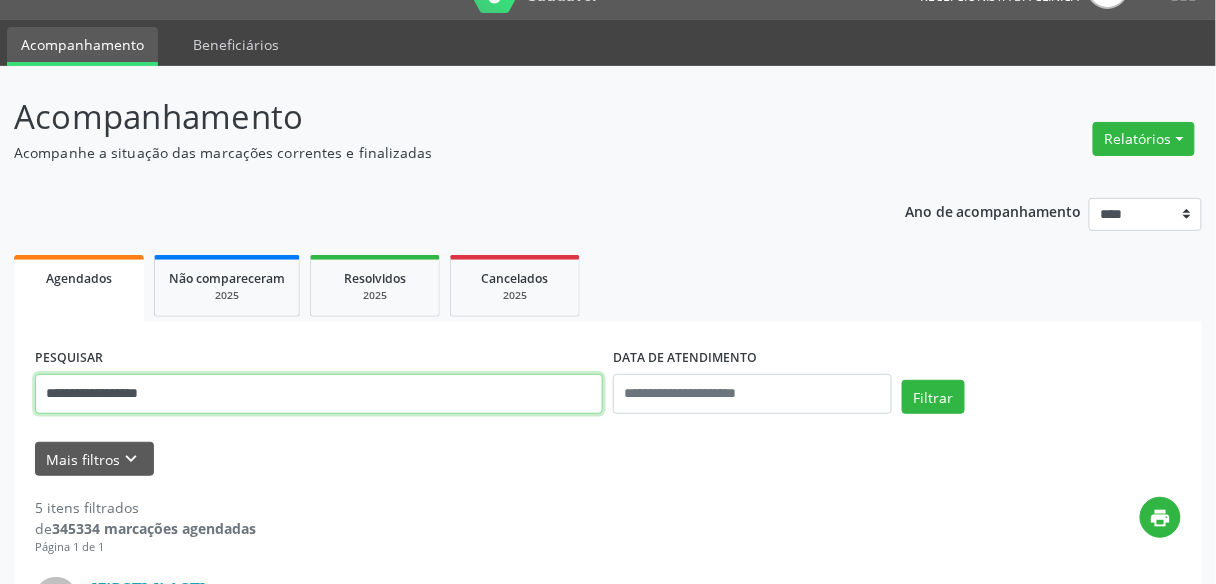 click on "**********" at bounding box center [319, 394] 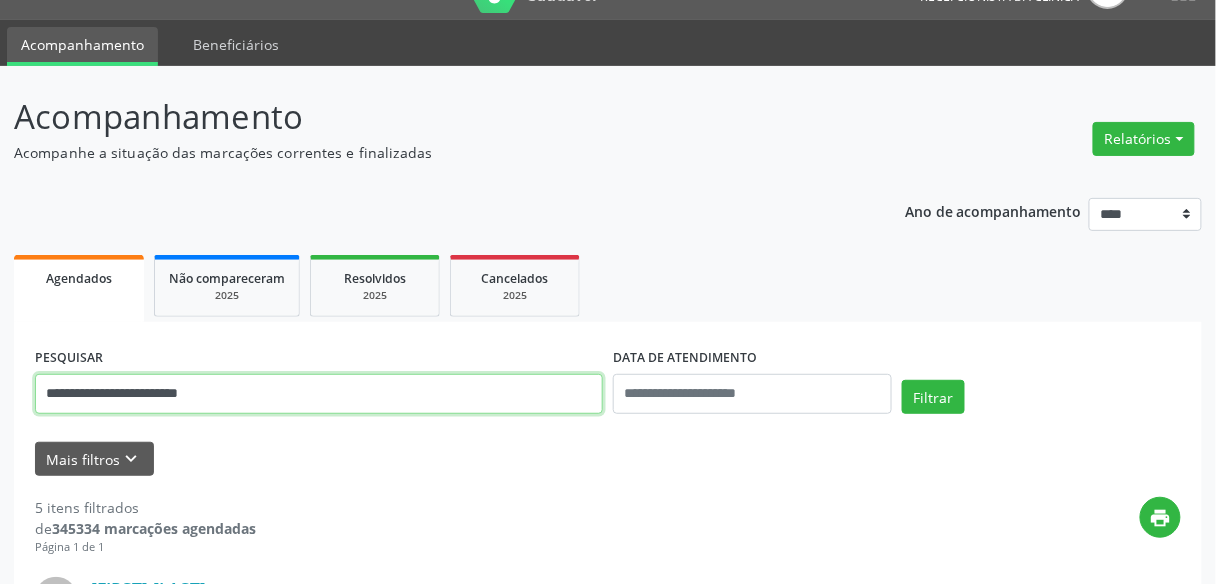 click on "Filtrar" at bounding box center (933, 397) 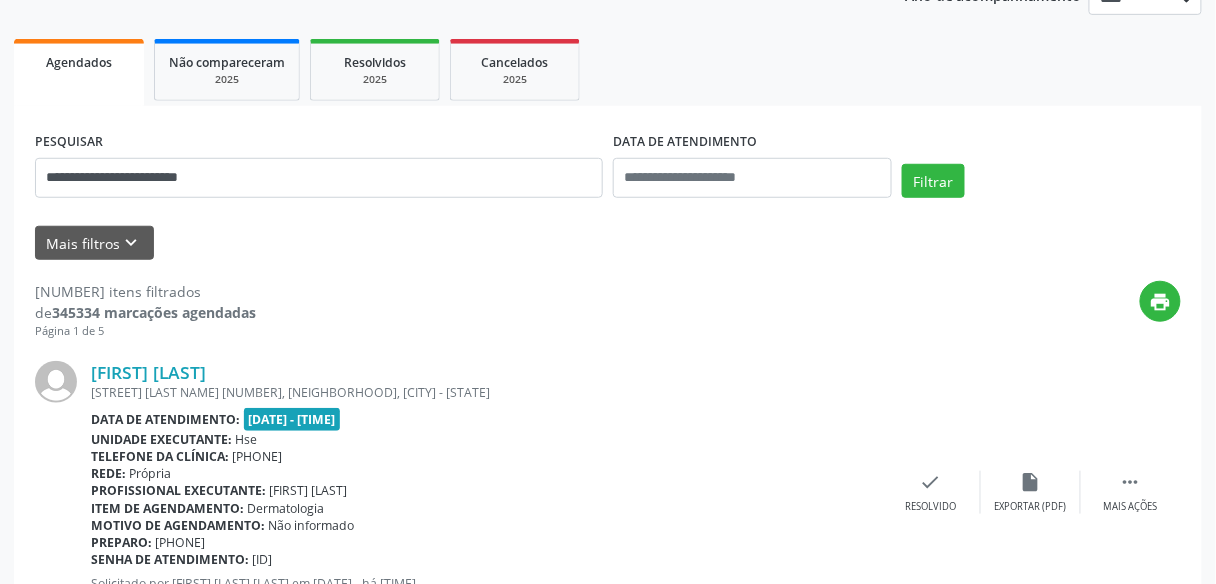 scroll, scrollTop: 124, scrollLeft: 0, axis: vertical 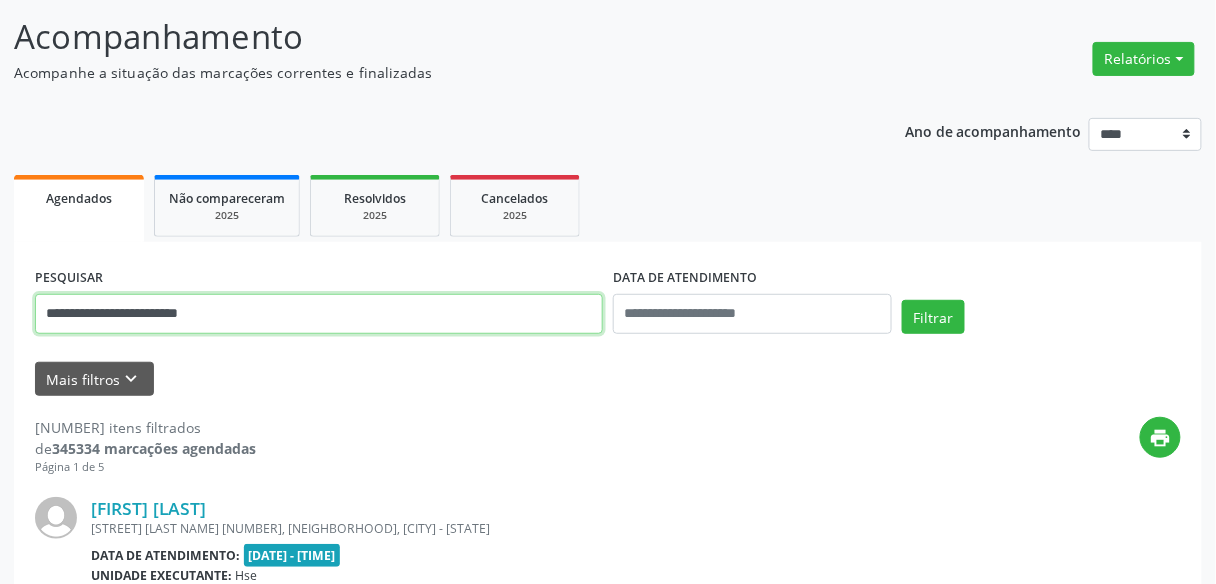 click on "**********" at bounding box center (319, 314) 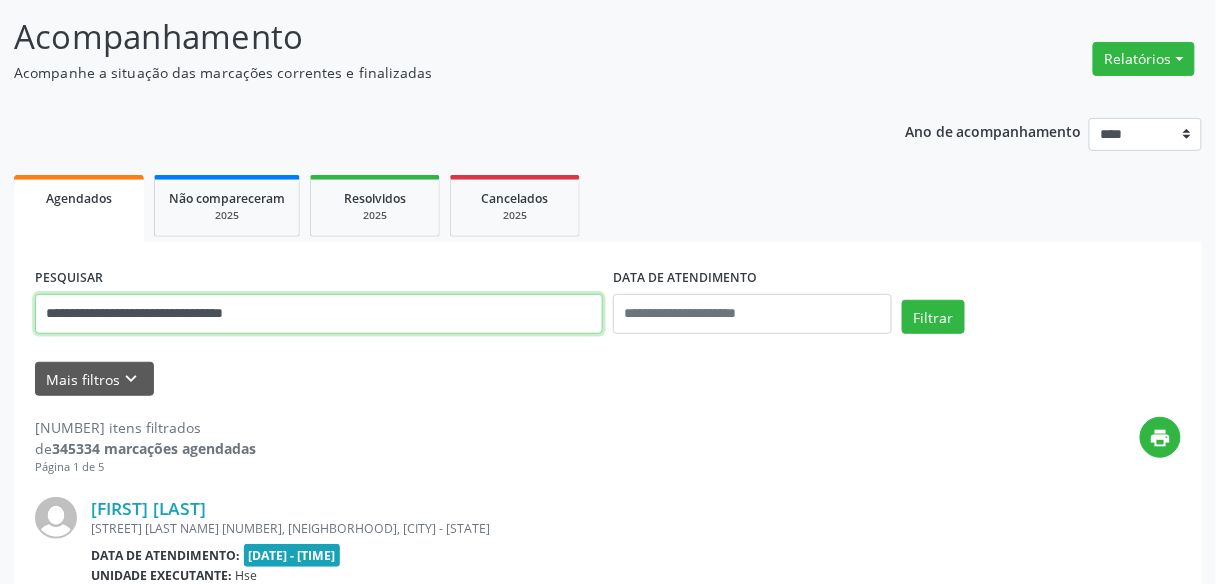 type on "**********" 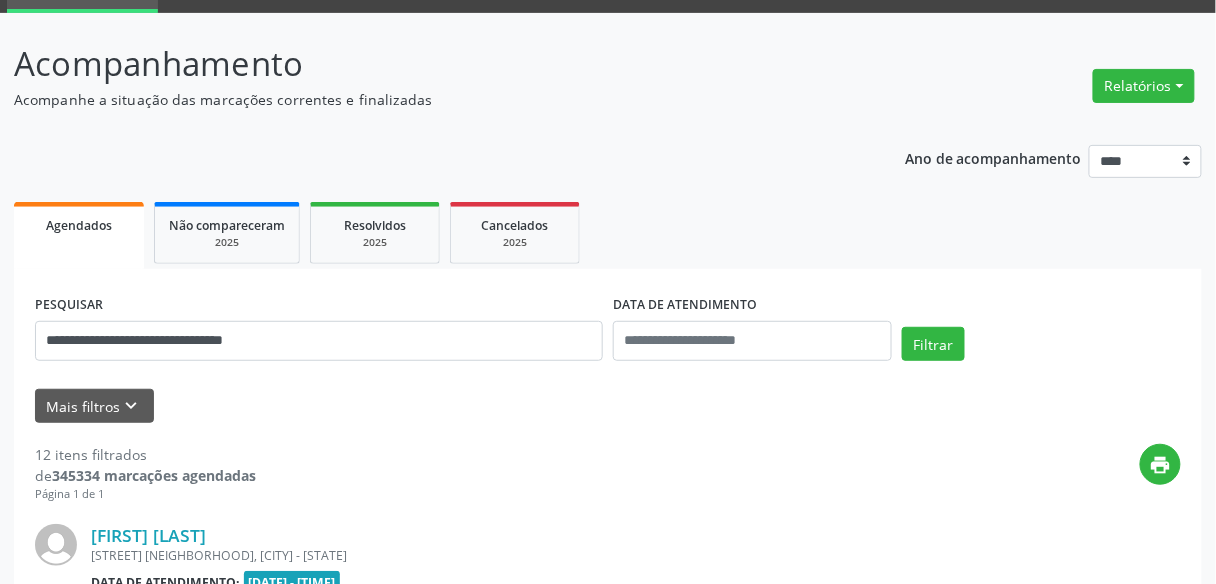 scroll, scrollTop: 124, scrollLeft: 0, axis: vertical 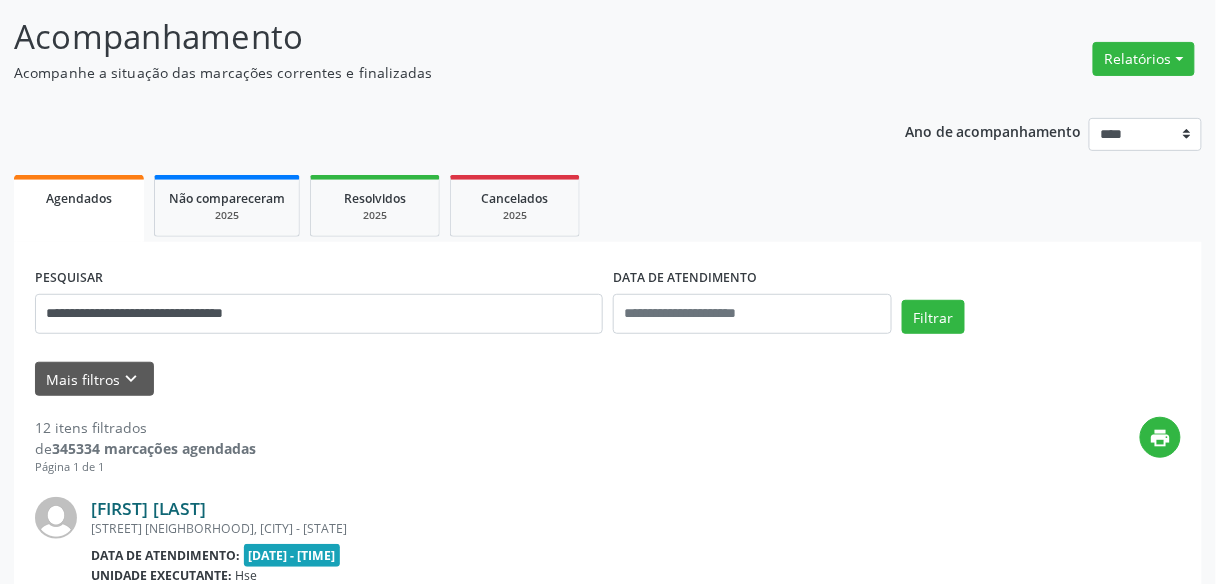 click on "[FIRST] [LAST]" at bounding box center (148, 508) 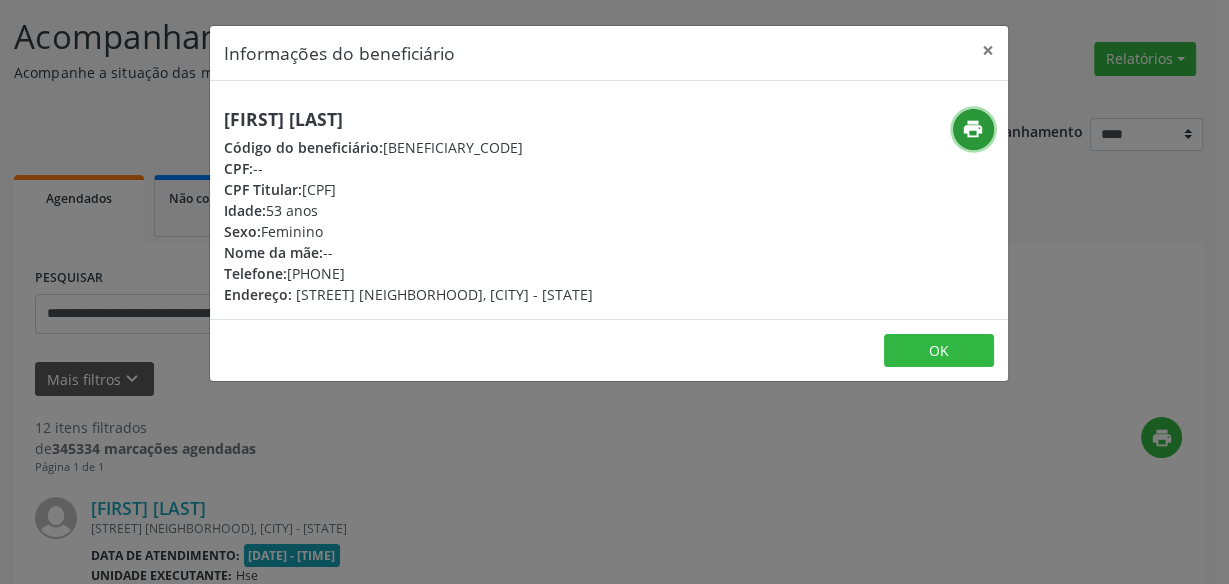 click on "print" at bounding box center [973, 129] 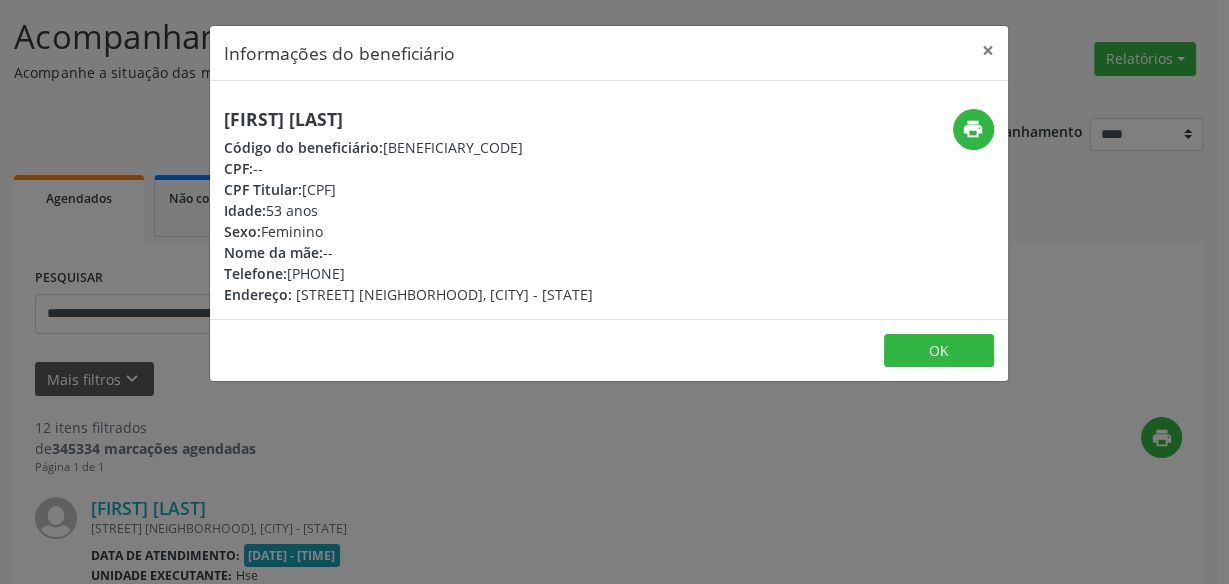 click on "Informações do beneficiário ×
[FIRST] [LAST]
Código do beneficiário:
[BENEFICIARY_CODE]
CPF:
--
CPF Titular:
[CPF]
Idade:
[AGE] anos
Sexo:
Feminino
Nome da mãe:
--
Telefone:
([PHONE]) [PHONE]
Endereço:
[STREET] [NAME], [NEIGHBORHOOD], [CITY] - [STATE]
print OK" at bounding box center (614, 292) 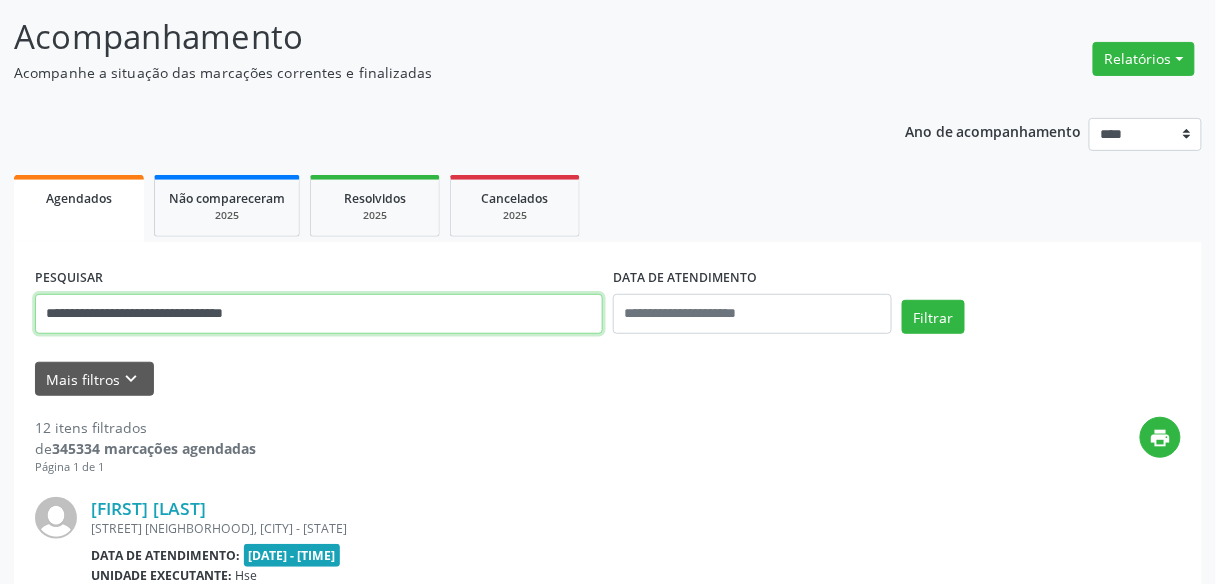 click on "**********" at bounding box center [319, 314] 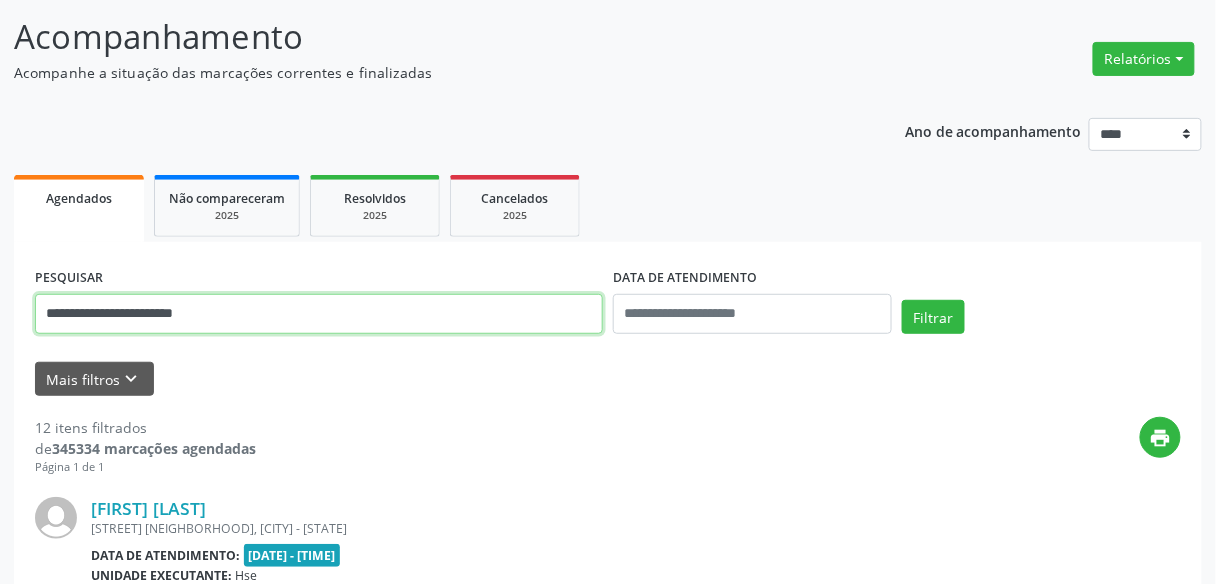 type on "**********" 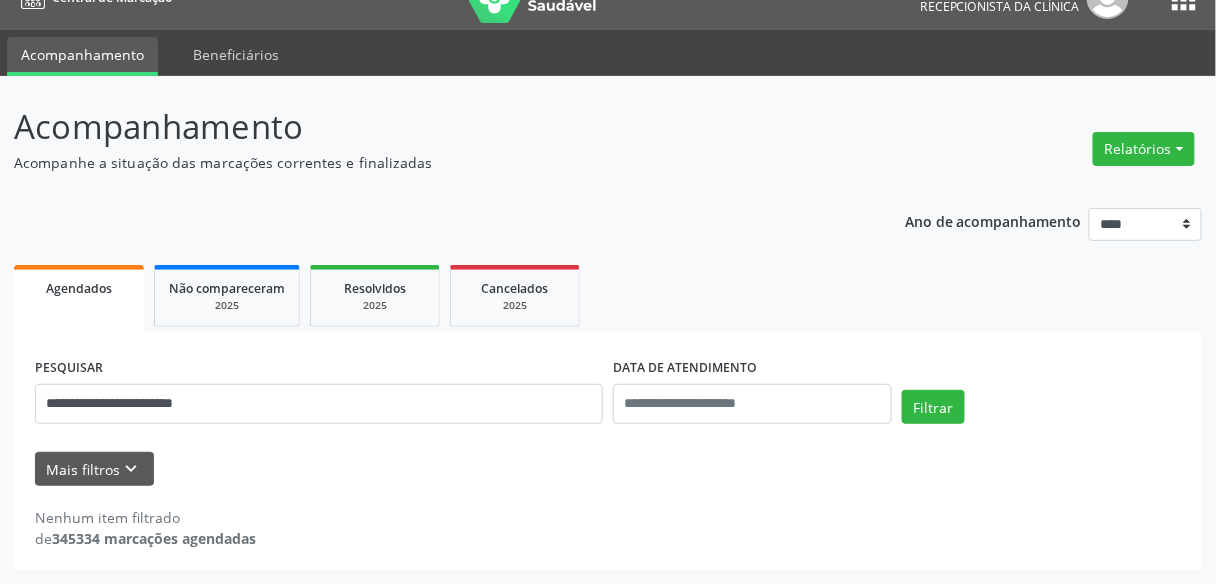 scroll, scrollTop: 33, scrollLeft: 0, axis: vertical 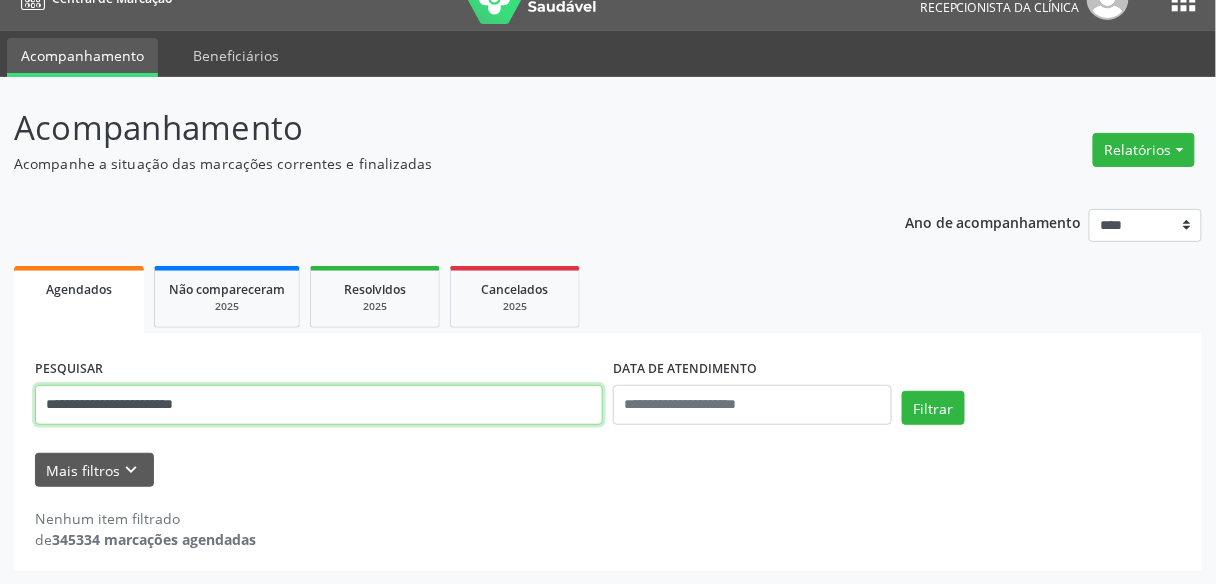click on "**********" at bounding box center [319, 405] 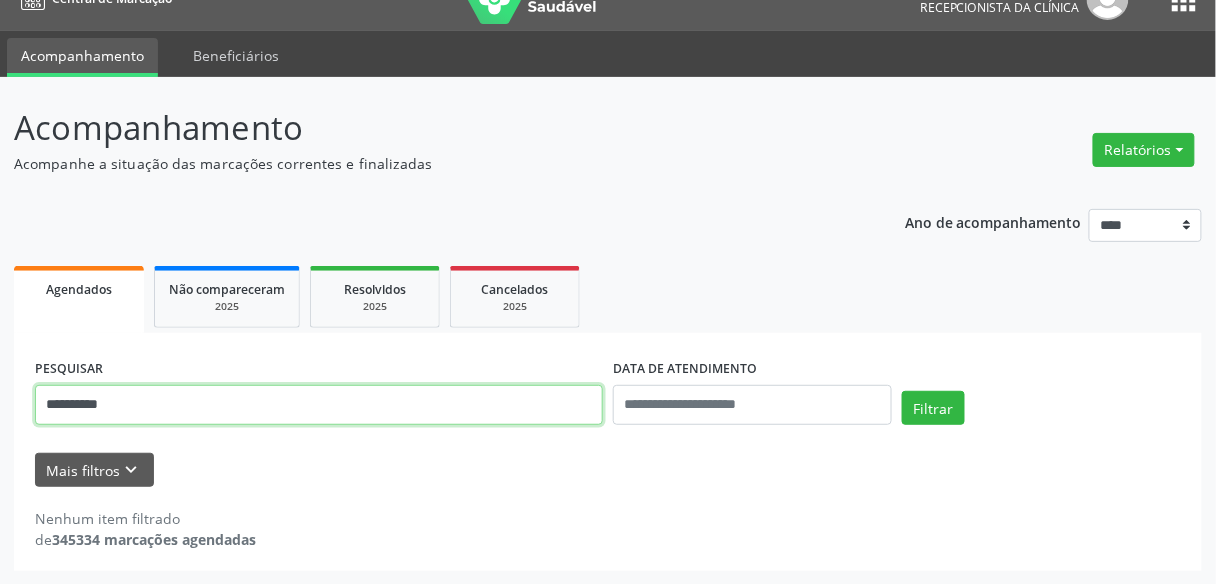 click on "Filtrar" at bounding box center [933, 408] 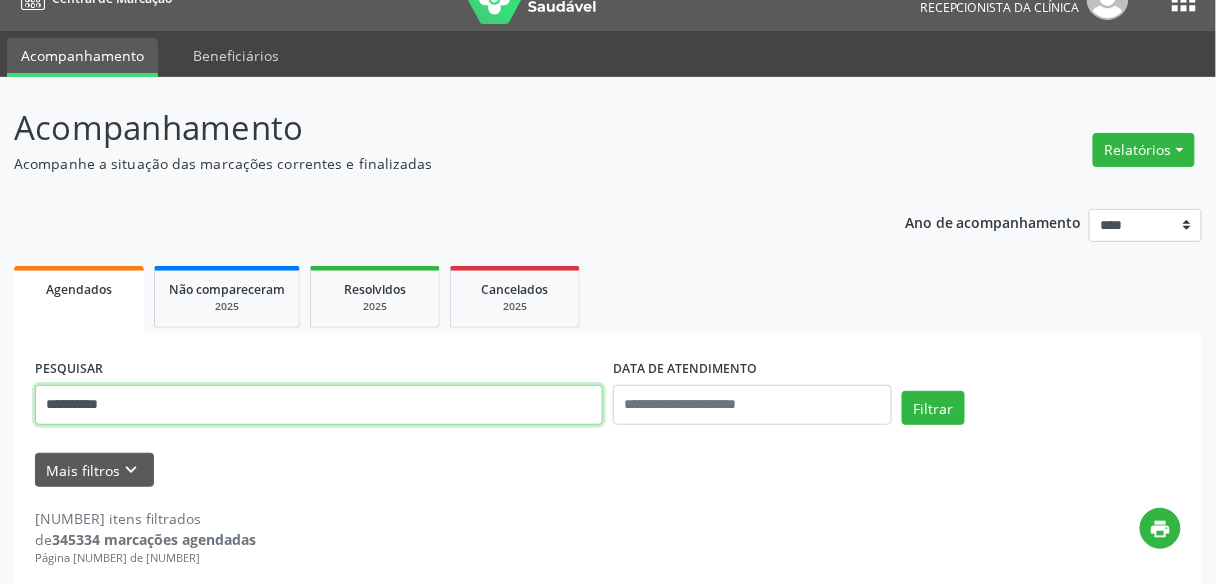 click on "**********" at bounding box center (319, 405) 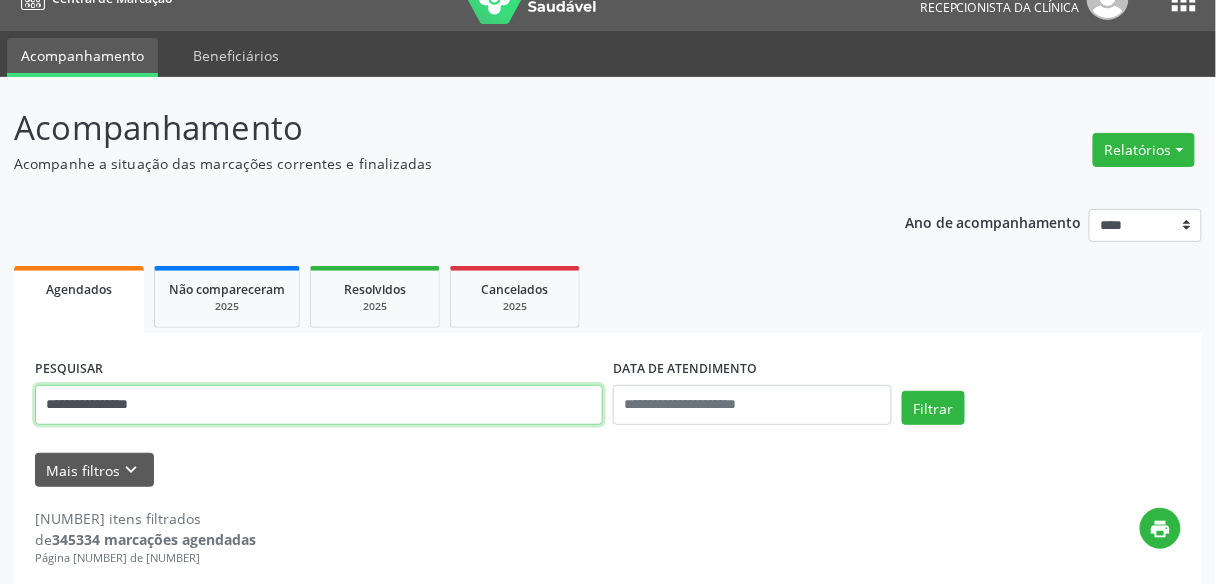 type on "**********" 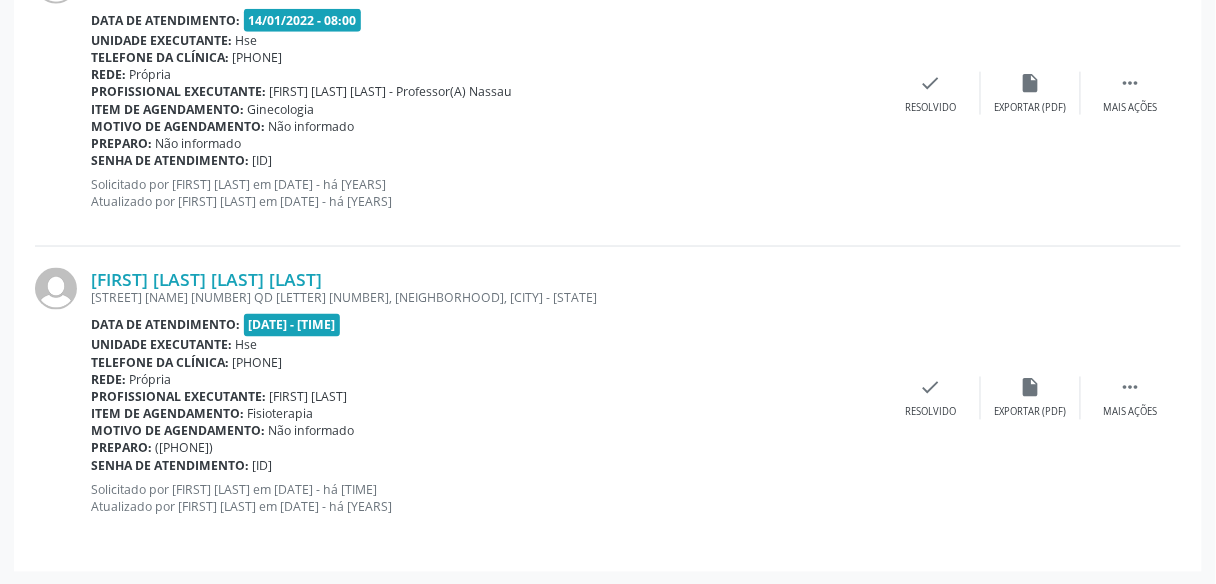 scroll, scrollTop: 419, scrollLeft: 0, axis: vertical 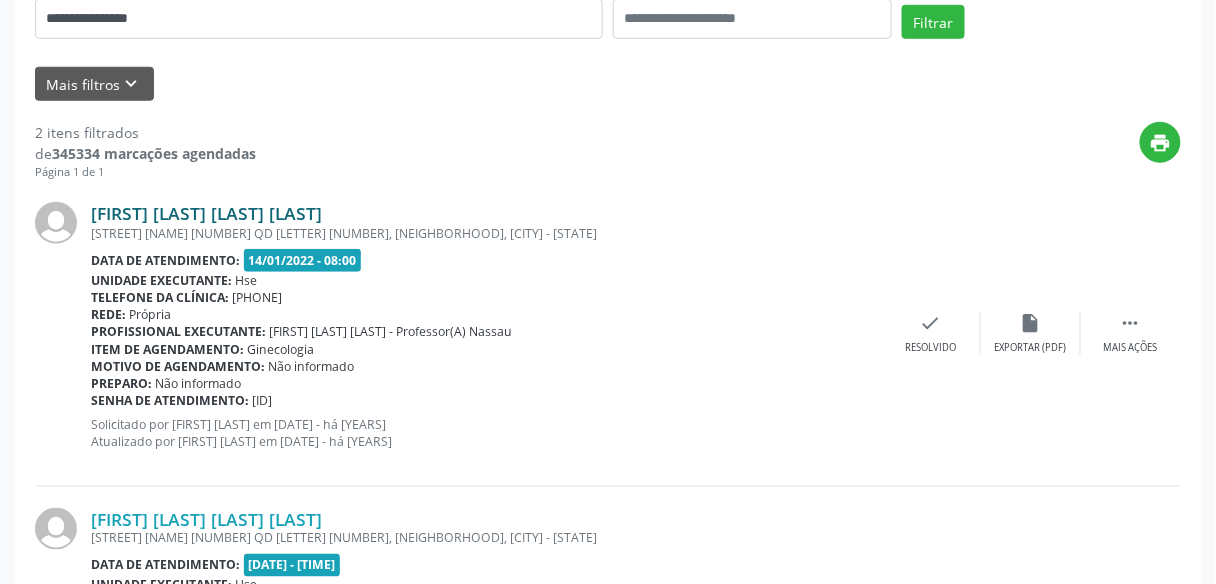 click on "[FIRST] [LAST] [LAST] [LAST]" at bounding box center (206, 213) 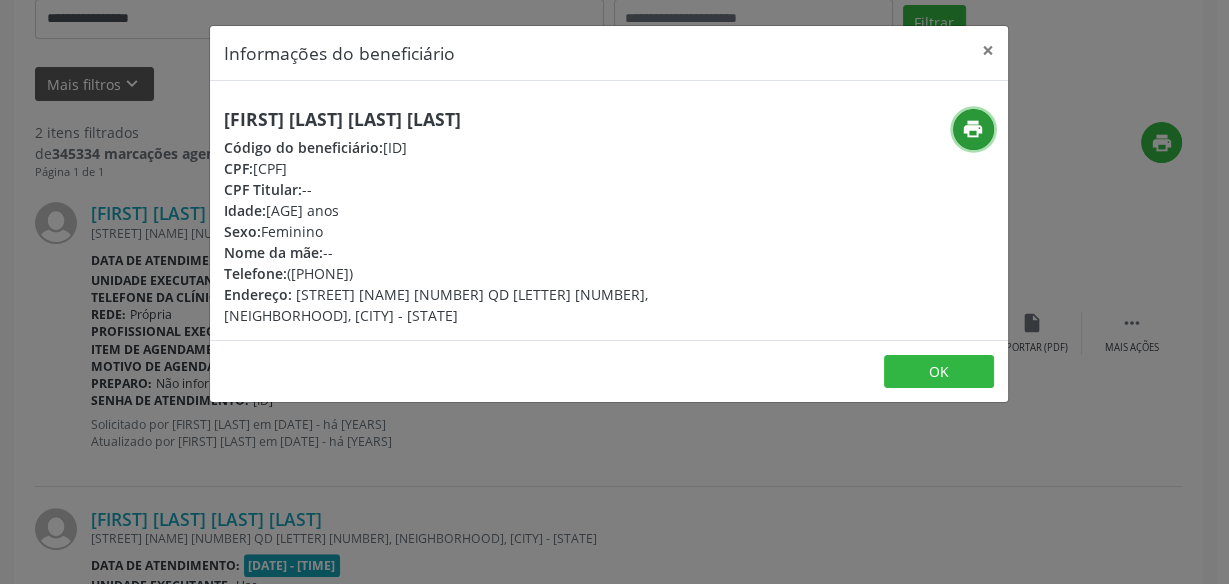 click on "print" at bounding box center (973, 129) 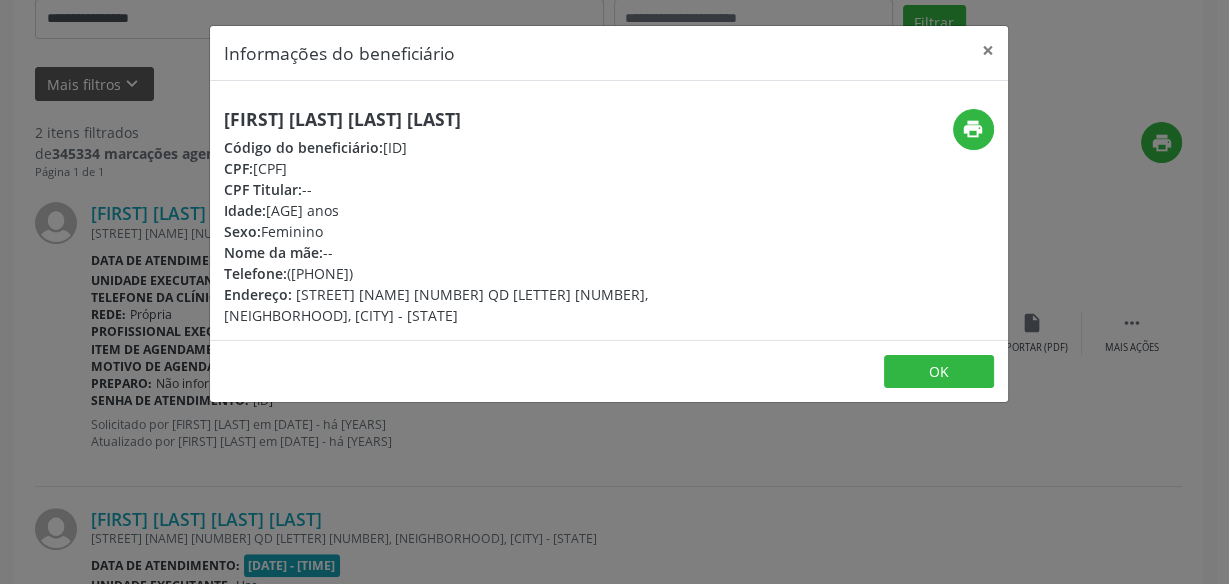 click on "Informações do beneficiário ×
[FIRST] [LAST]
Código do beneficiário:
[BENEFICIARY_CODE]
CPF:
--
CPF Titular:
[CPF]
Idade:
[AGE] anos
Sexo:
Feminino
Nome da mãe:
--
Telefone:
([PHONE]) [PHONE]
Endereço:
[STREET] [NUMBER] [BLOCK], [NEIGHBORHOOD], [CITY] - [STATE]
print OK" at bounding box center [614, 292] 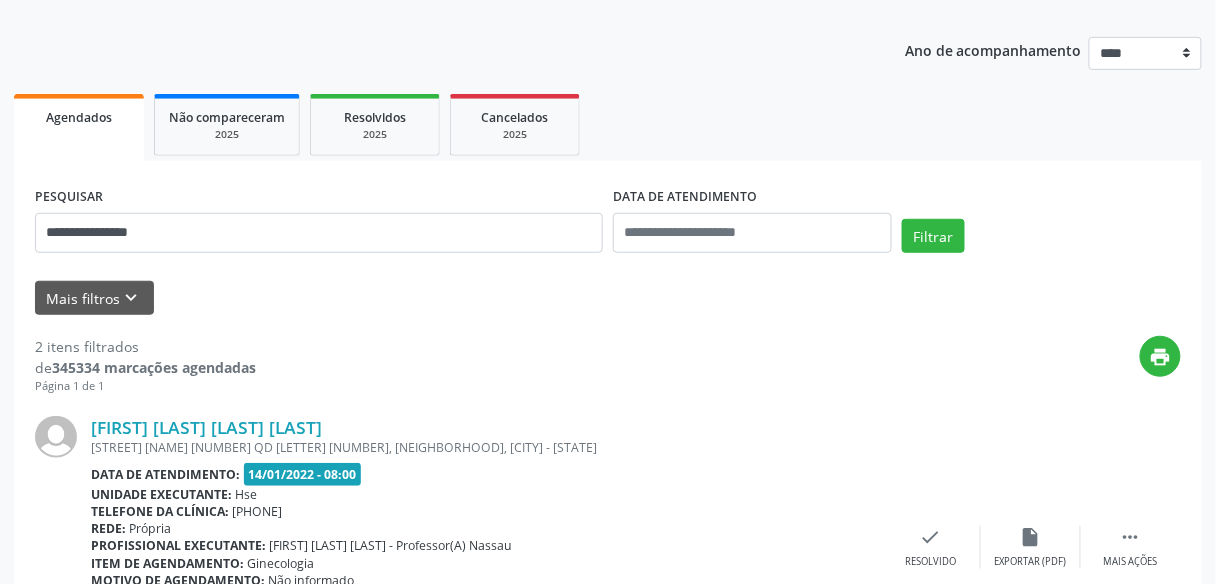 scroll, scrollTop: 0, scrollLeft: 0, axis: both 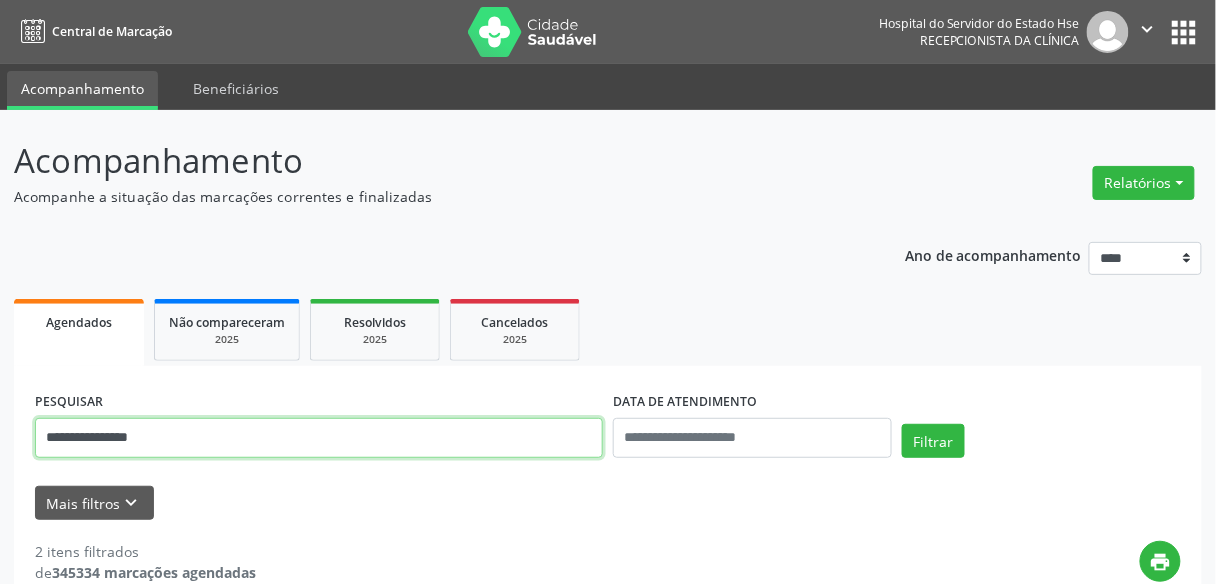 click on "**********" at bounding box center (319, 438) 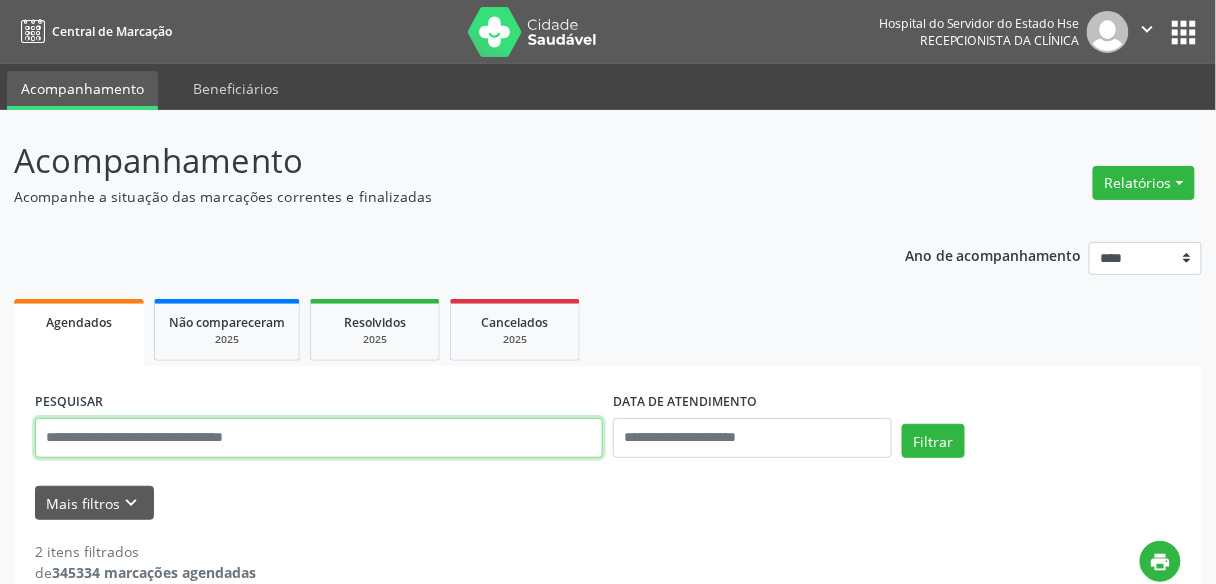click at bounding box center (319, 438) 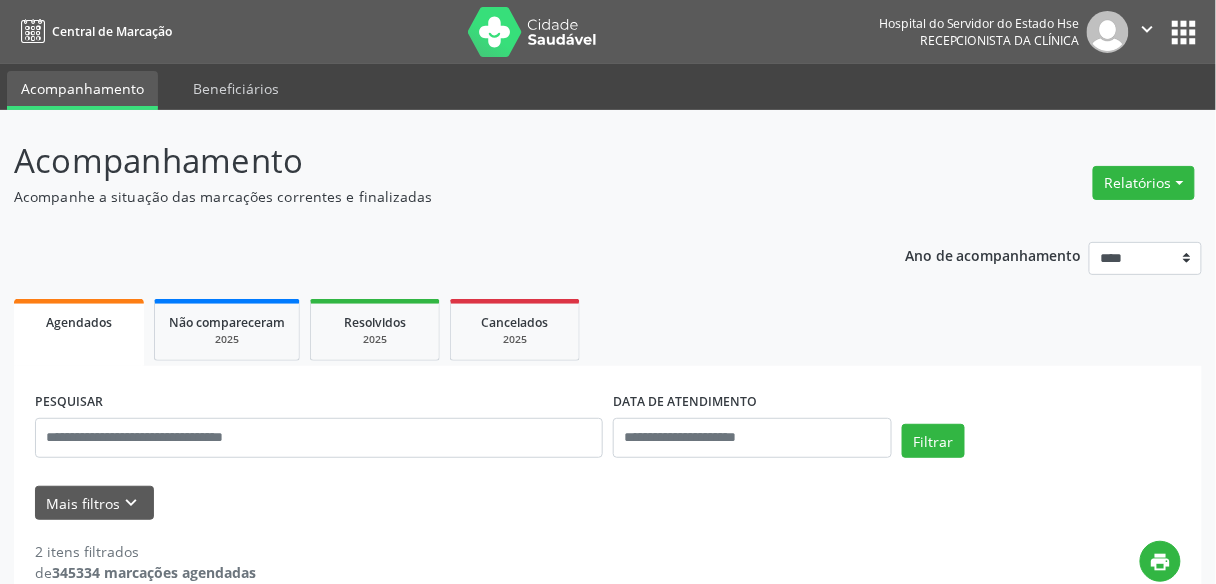 click on "PESQUISAR
DATA DE ATENDIMENTO
Filtrar
UNIDADE EXECUTANTE
Selecione uma unidade
Todos as unidades   Hse
Nenhum resultado encontrado para: "   "
Não há nenhuma opção para ser exibida.
PROFISSIONAL EXECUTANTE
Selecione um profissional
Nenhum resultado encontrado para: "   "
Não há nenhuma opção para ser exibida.
Grupo/Subgrupo
Selecione um grupo ou subgrupo
Todos os grupos e subgrupos
Nenhum resultado encontrado para: "   "
Nenhuma opção encontrada
Item de agendamento
Selecionar procedimento
#0000 - Alergologia   #0001 - Angiologia   #00077 - Arritmologia   #0002 - Cardiologia   #0004 - Cirurgia Abdominal   #00067 - Cirurgia Bariatrica" at bounding box center (608, 453) 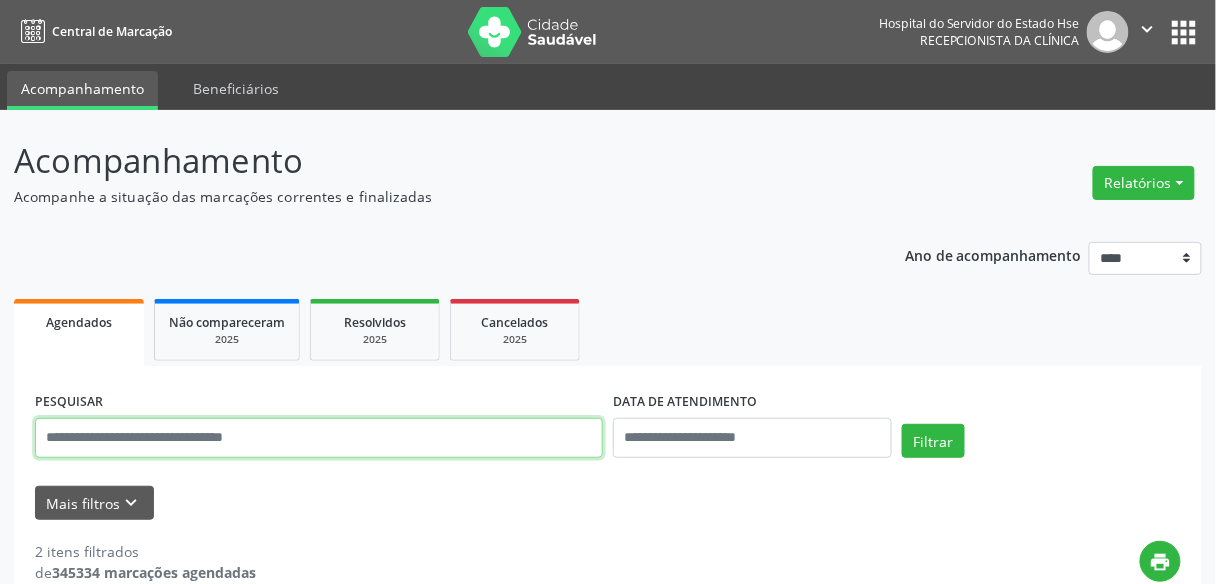 click at bounding box center [319, 438] 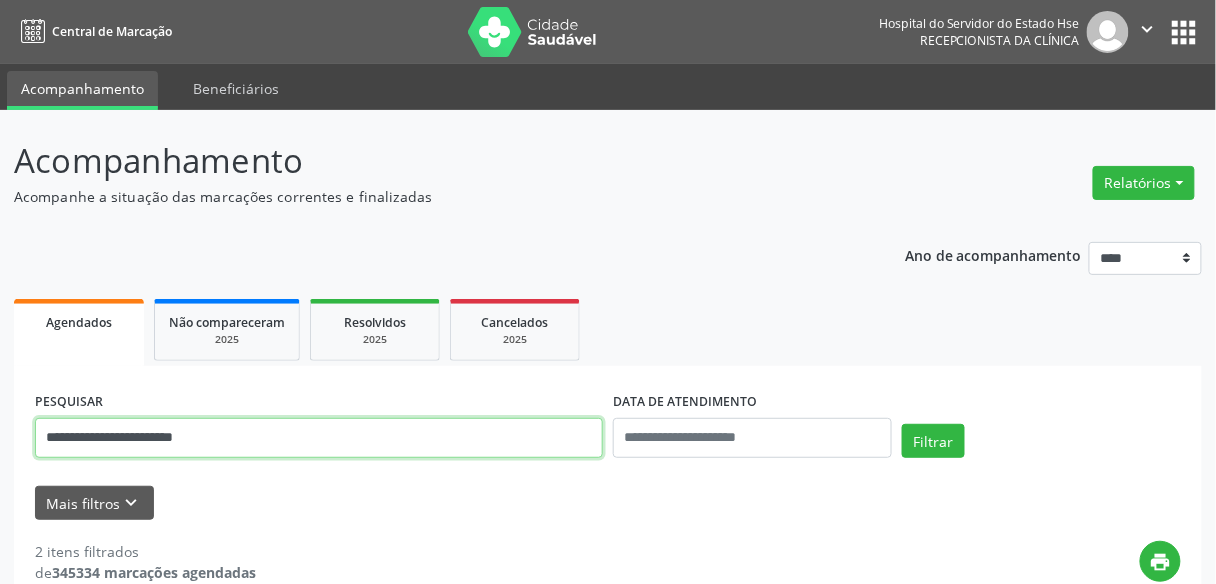 type on "**********" 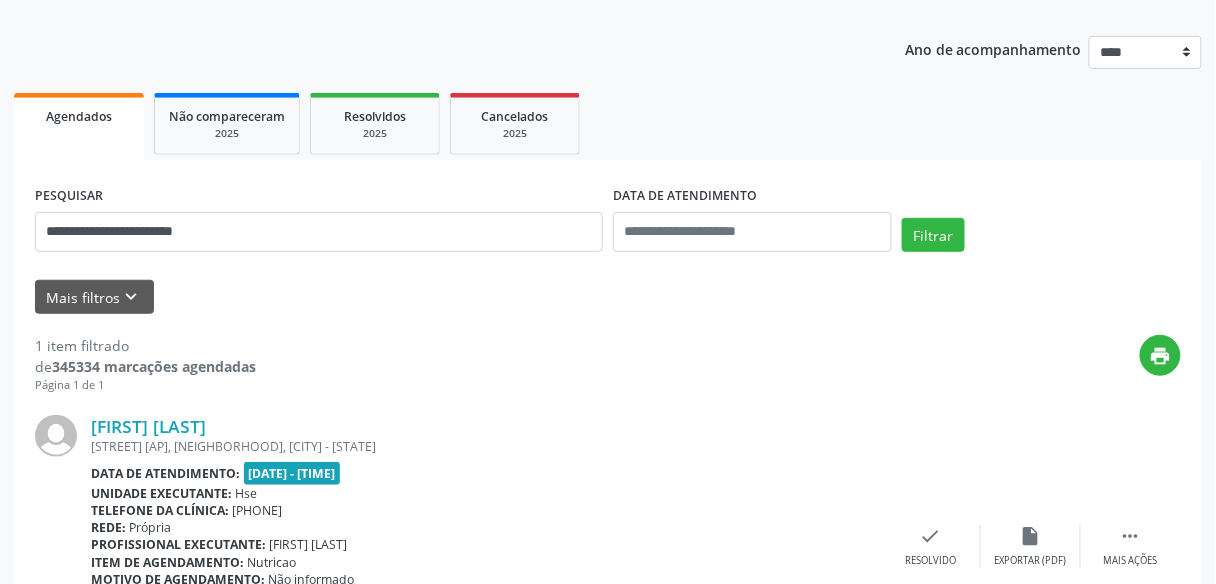 scroll, scrollTop: 355, scrollLeft: 0, axis: vertical 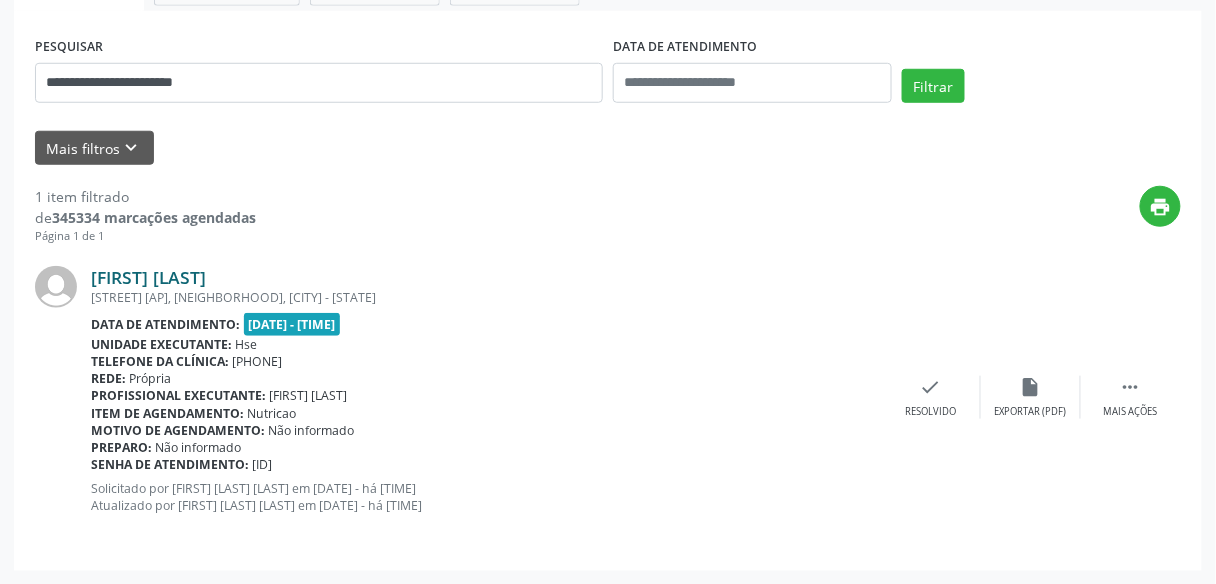 click on "[FIRST] [LAST]" at bounding box center (148, 277) 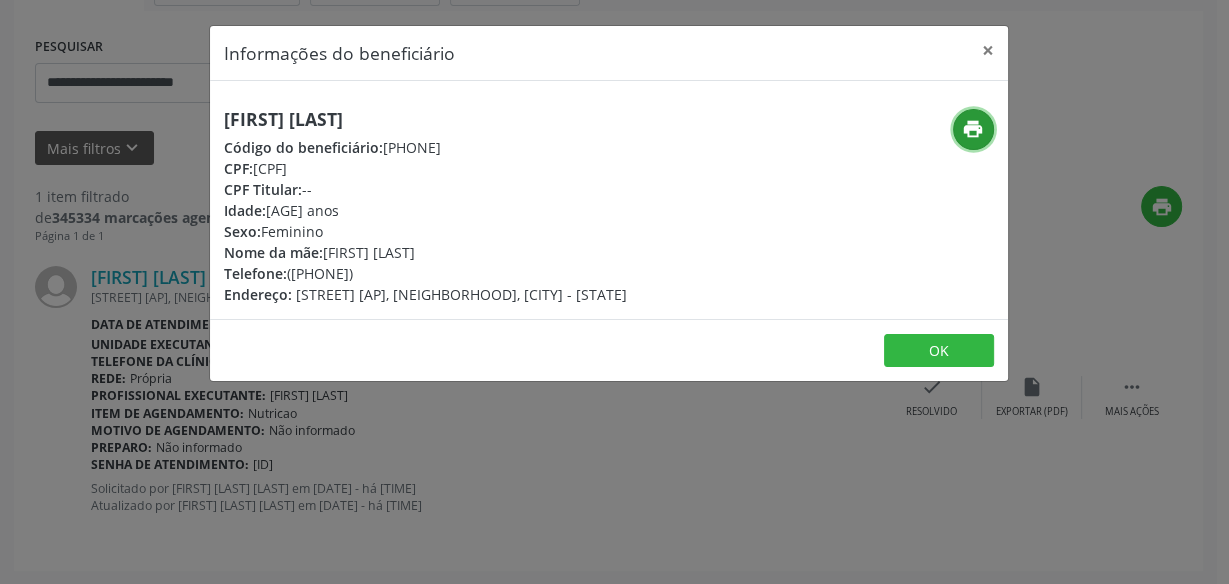 click on "print" at bounding box center (973, 129) 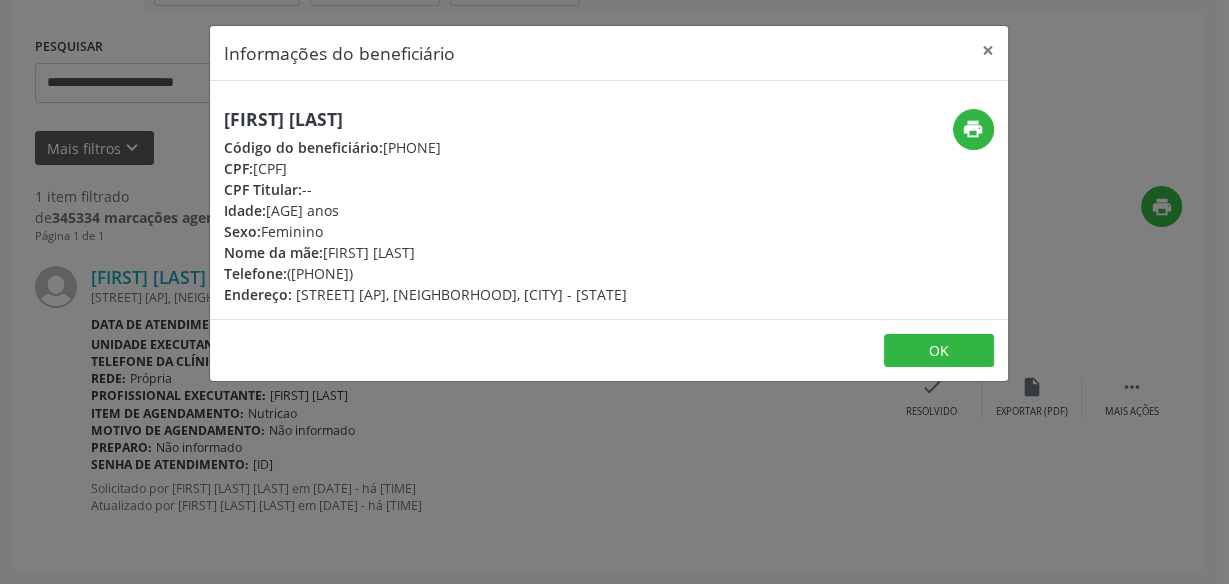 click on "Informações do beneficiário ×
[FIRST] [LAST]
Código do beneficiário:
[BENEFICIARY_CODE]
CPF:
[CPF]
CPF Titular:
--
Idade:
[AGE] anos
Sexo:
Feminino
Nome da mãe:
[FIRST] [LAST]
Telefone:
([PHONE]) [PHONE]
Endereço:
[STREET] [NUMBER], [NEIGHBORHOOD], [CITY] - [STATE]
print OK" at bounding box center (614, 292) 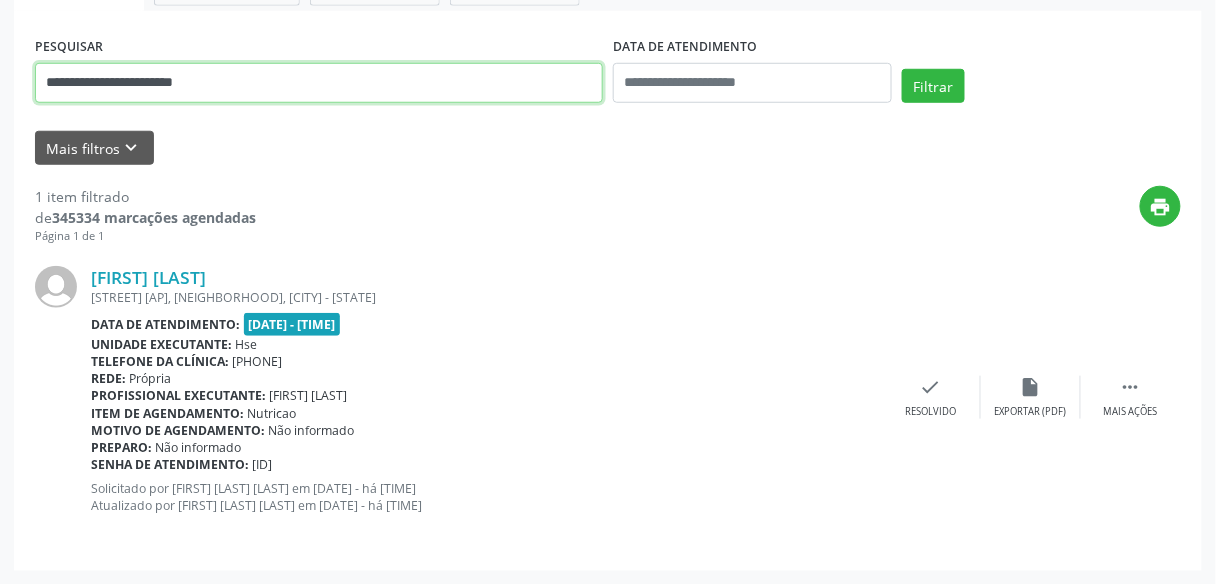 drag, startPoint x: 257, startPoint y: 85, endPoint x: 0, endPoint y: 84, distance: 257.00195 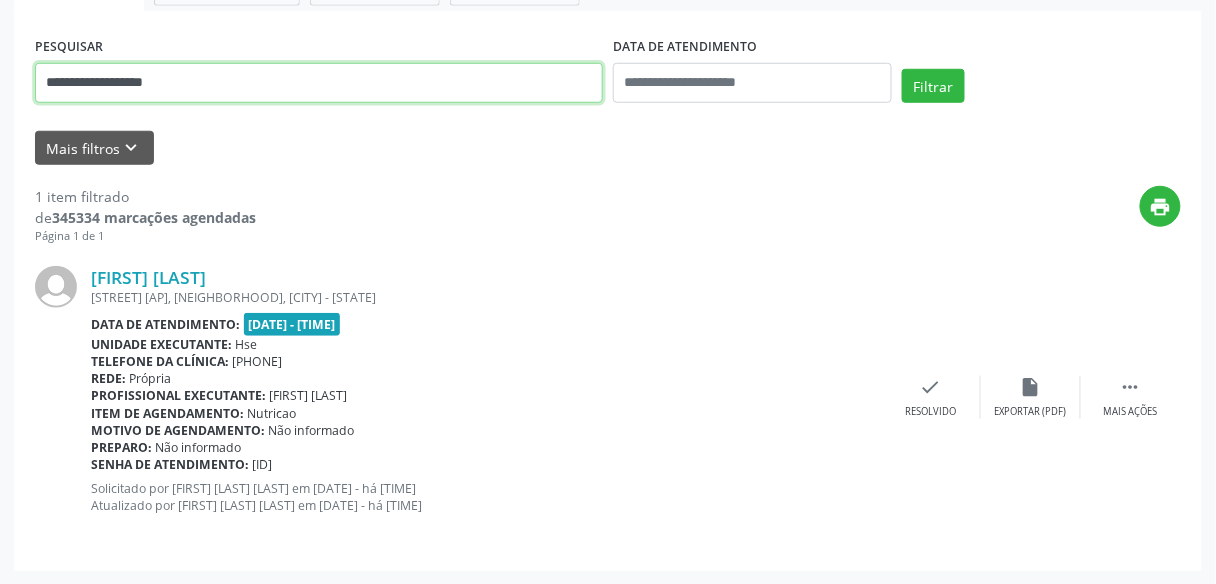 click on "Filtrar" at bounding box center (933, 86) 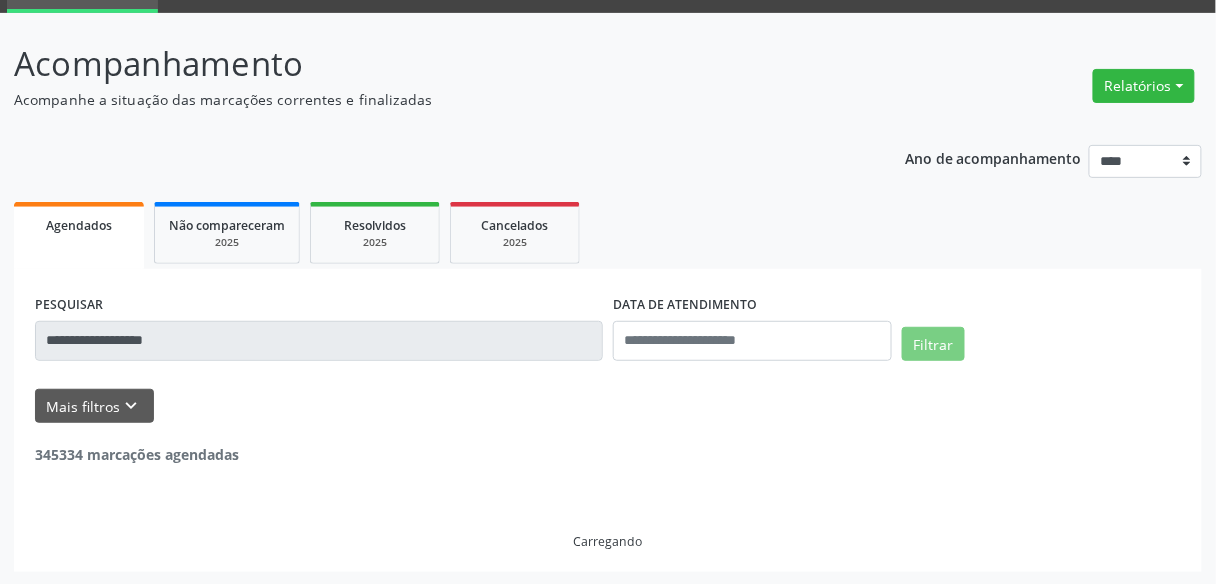scroll, scrollTop: 33, scrollLeft: 0, axis: vertical 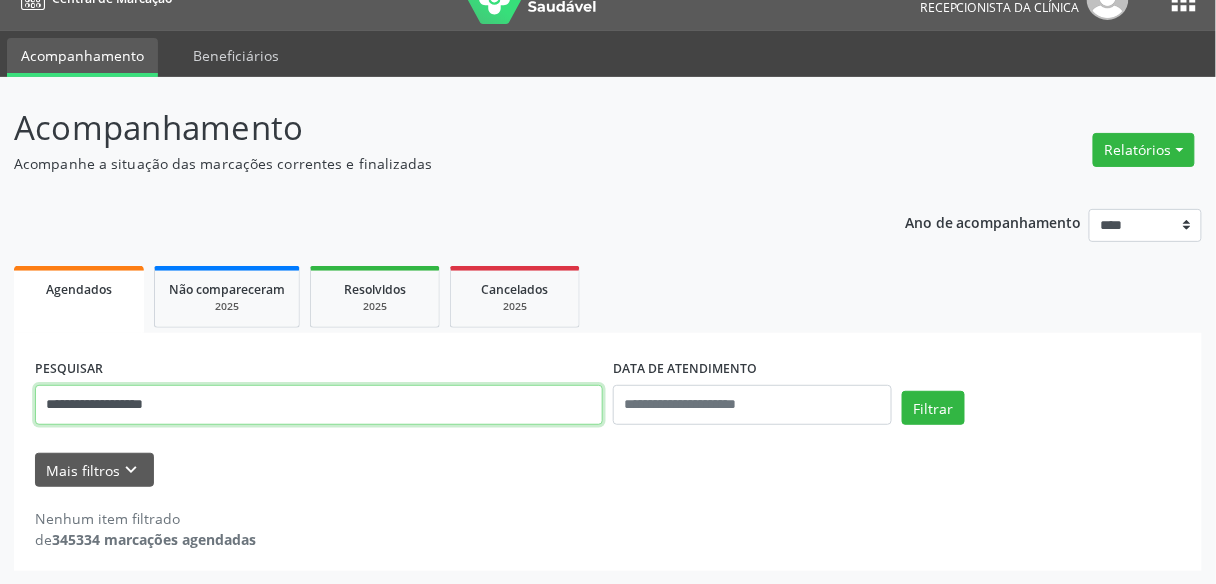 click on "**********" at bounding box center [319, 405] 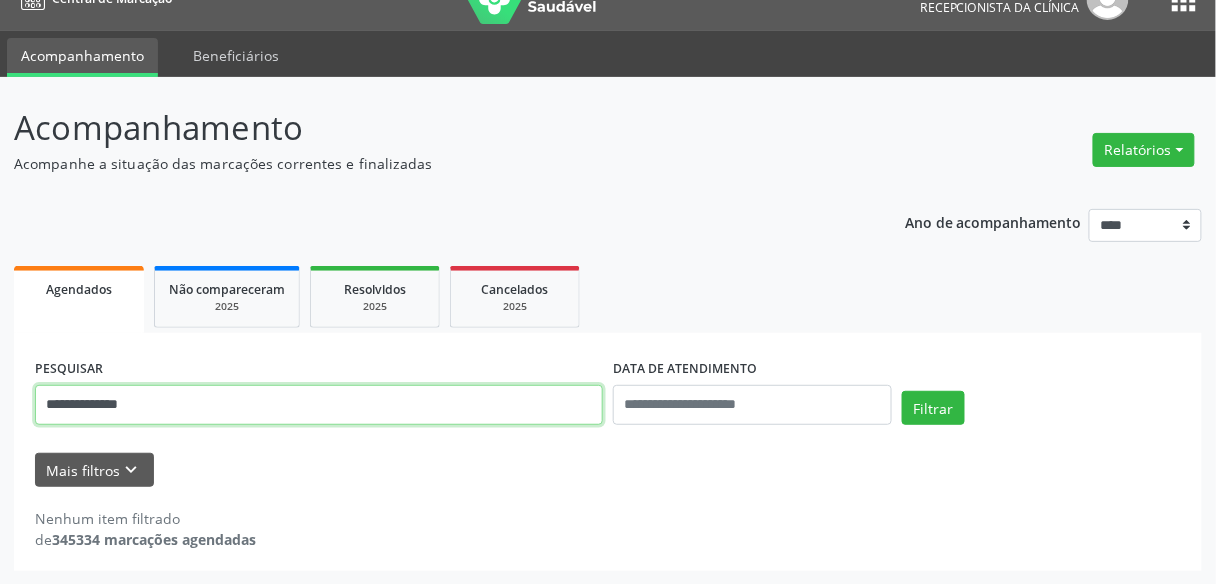 click on "Filtrar" at bounding box center [933, 408] 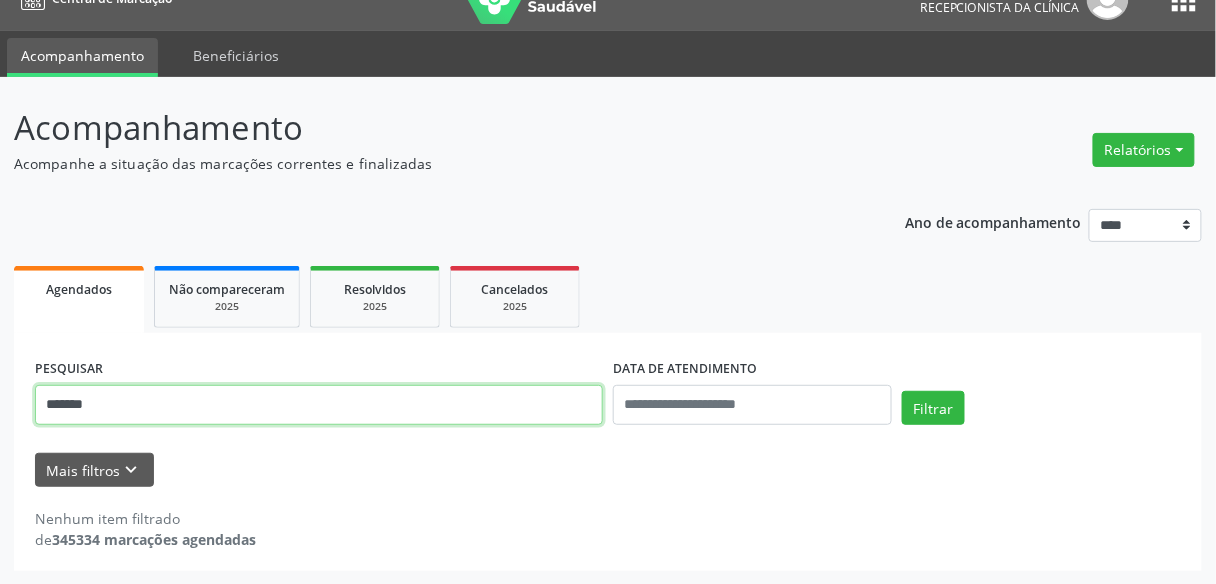 type on "*******" 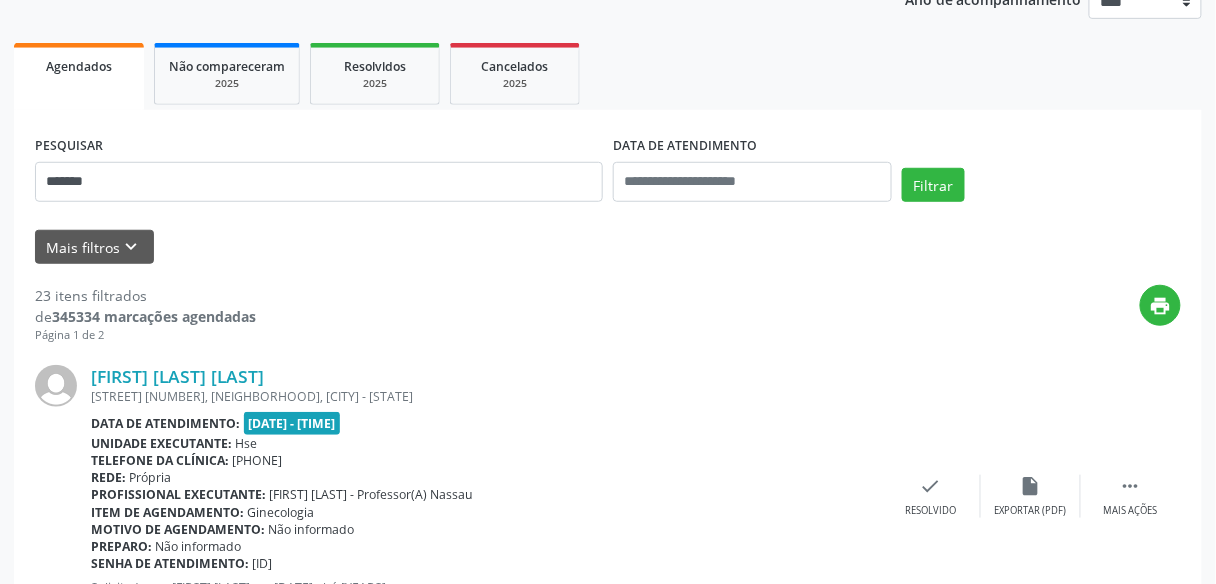 scroll, scrollTop: 320, scrollLeft: 0, axis: vertical 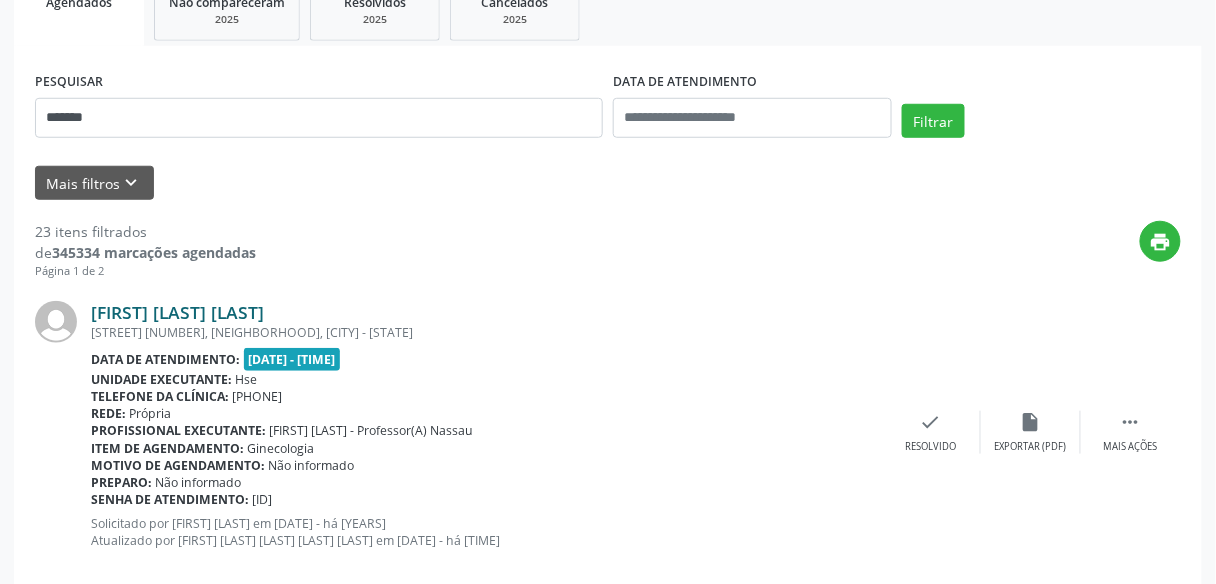click on "[FIRST] [LAST] [LAST]" at bounding box center (177, 312) 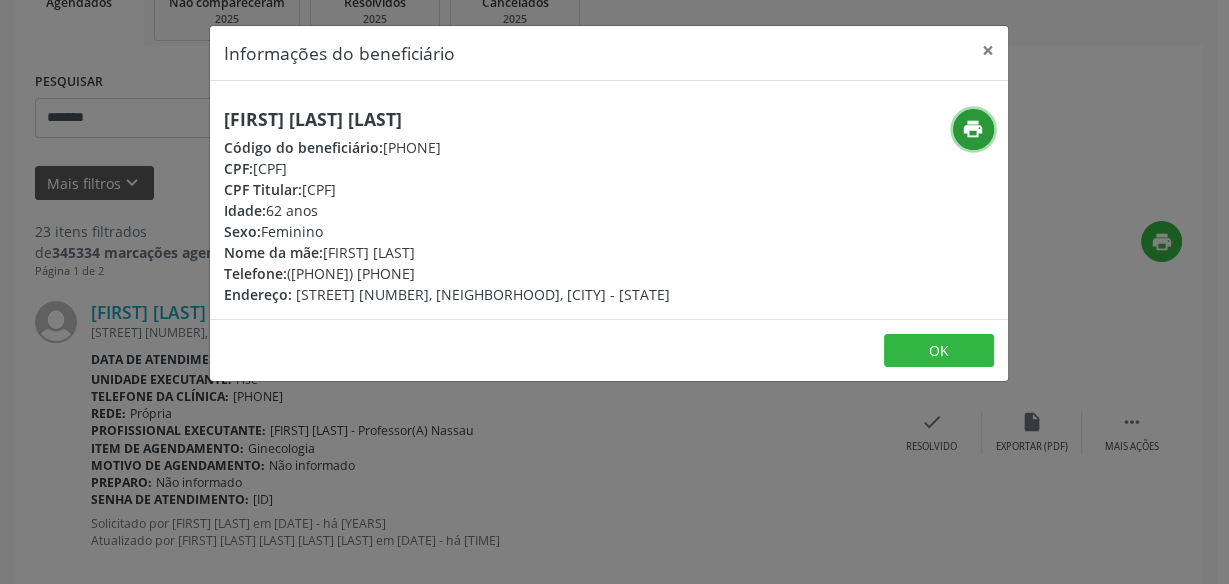 click on "print" at bounding box center [973, 129] 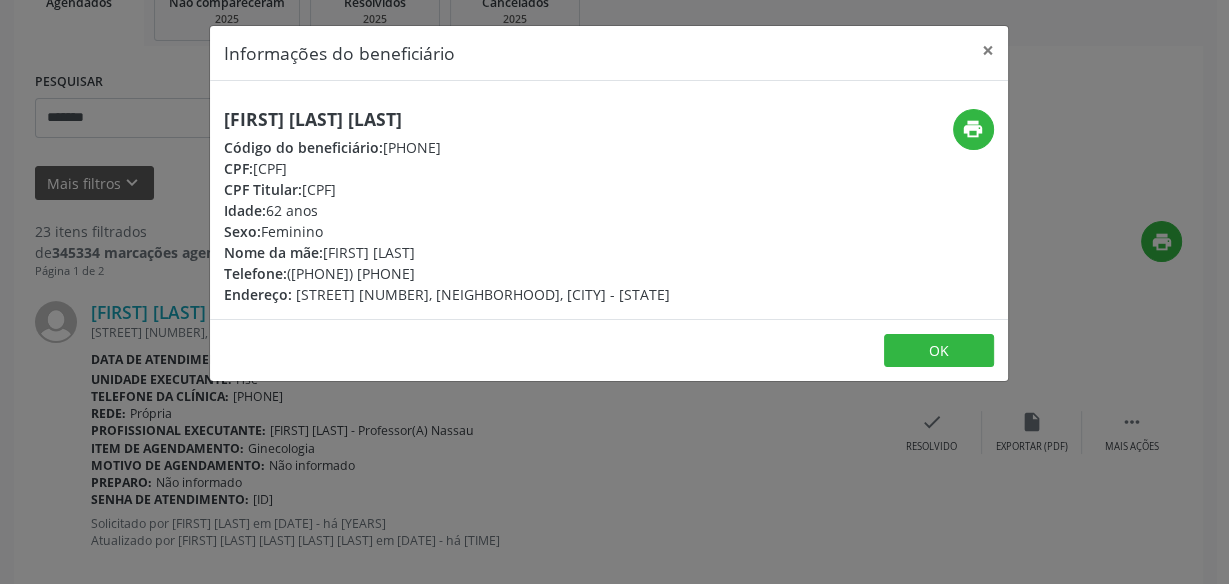 click on "Informações do beneficiário ×
[FIRST] [LAST] [LAST]
Código do beneficiário:
[ID]
CPF:
[CPF]
CPF Titular:
[CPF]
Idade:
[AGE] anos
Sexo:
Feminino
Nome da mãe:
[FIRST] [LAST] [LAST]
Telefone:
[PHONE]
Endereço:
[STREET], APT [NUMBER], [NEIGHBORHOOD], [CITY] - [STATE]
print OK" at bounding box center (614, 292) 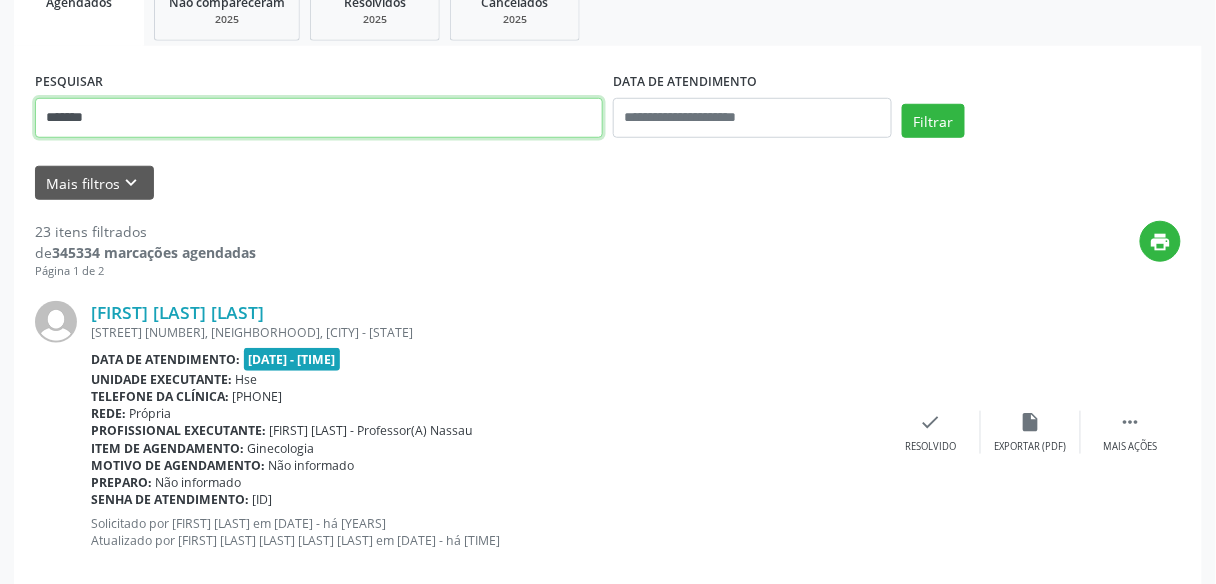 click on "*******" at bounding box center [319, 118] 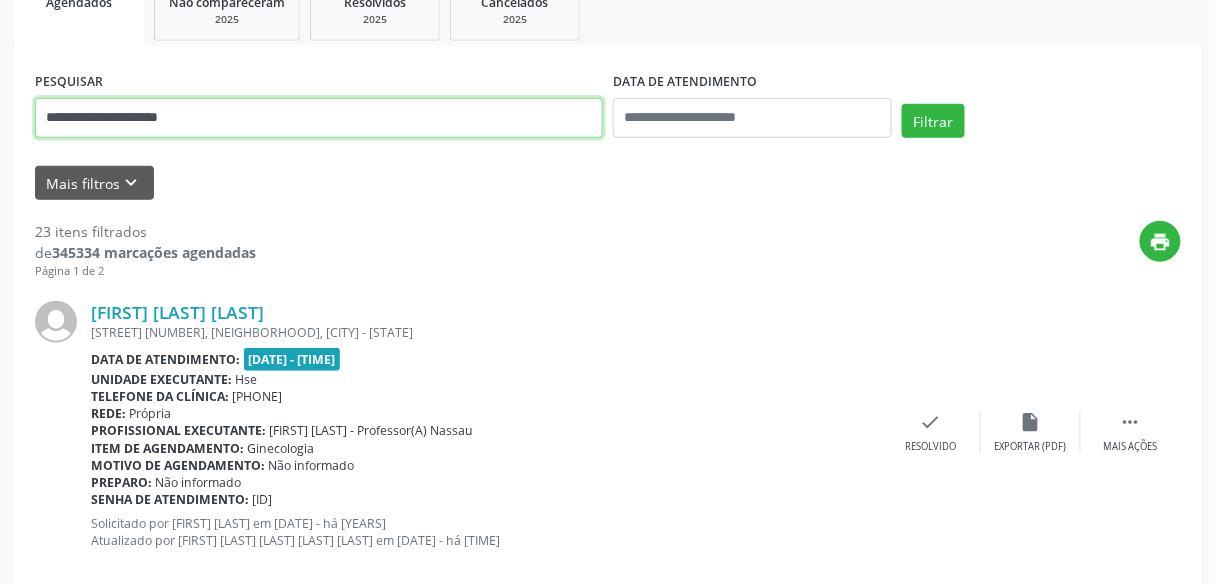 click on "Filtrar" at bounding box center (933, 121) 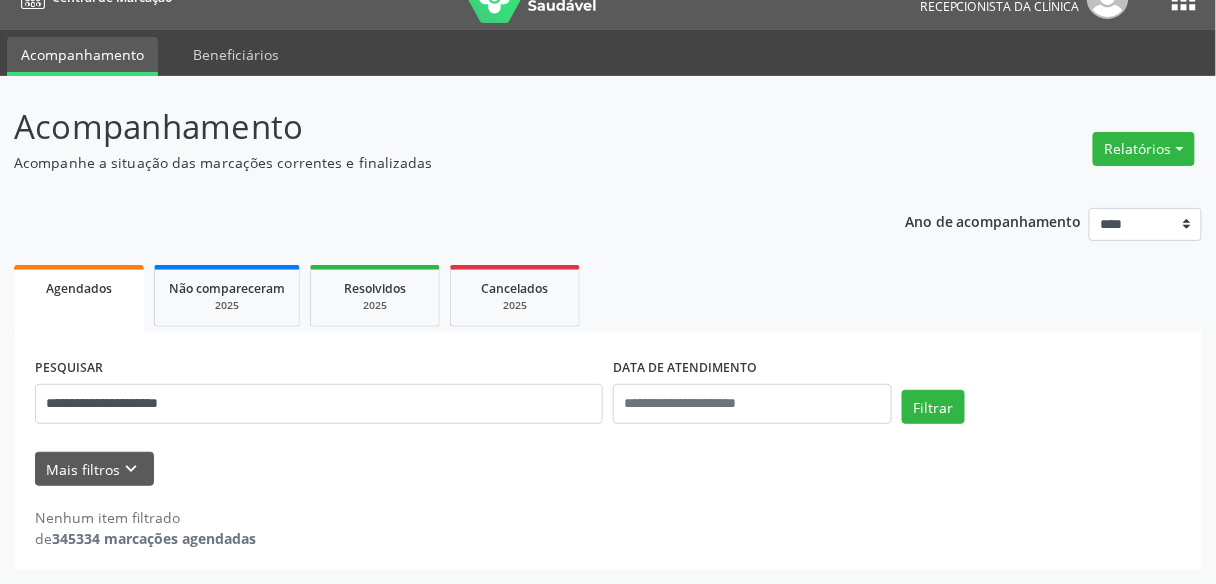 scroll, scrollTop: 33, scrollLeft: 0, axis: vertical 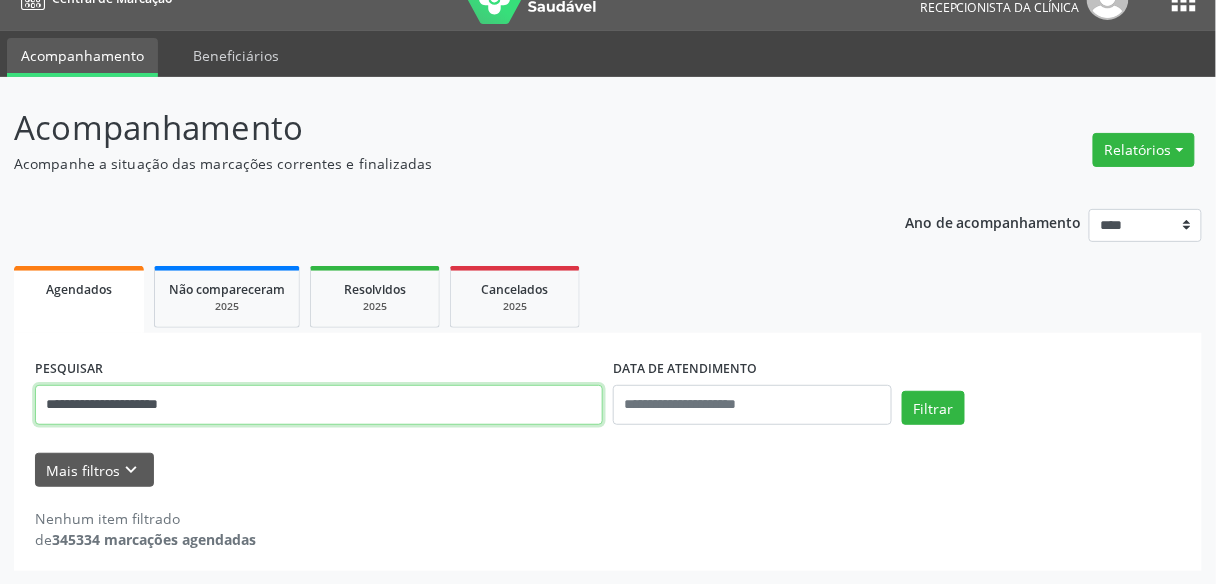 click on "**********" at bounding box center [319, 405] 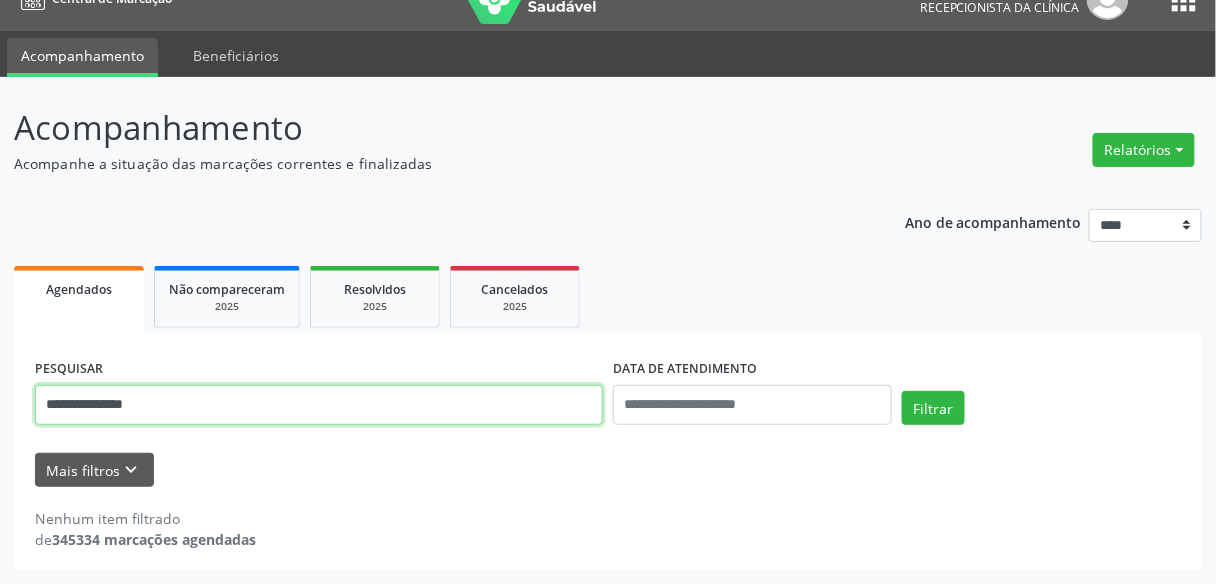 click on "Filtrar" at bounding box center [933, 408] 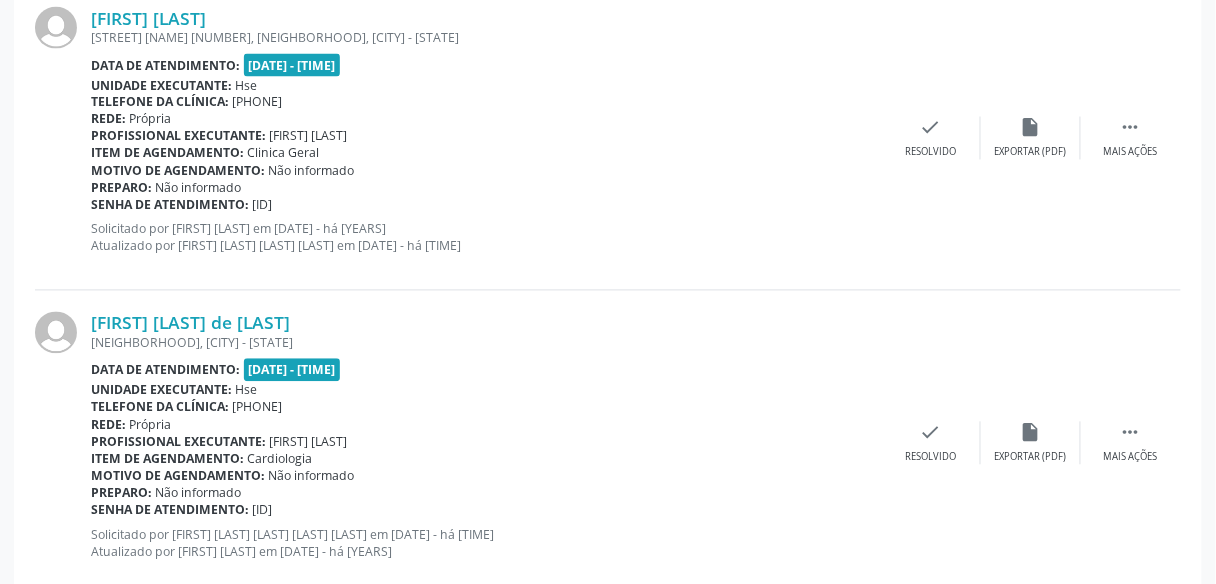scroll, scrollTop: 2753, scrollLeft: 0, axis: vertical 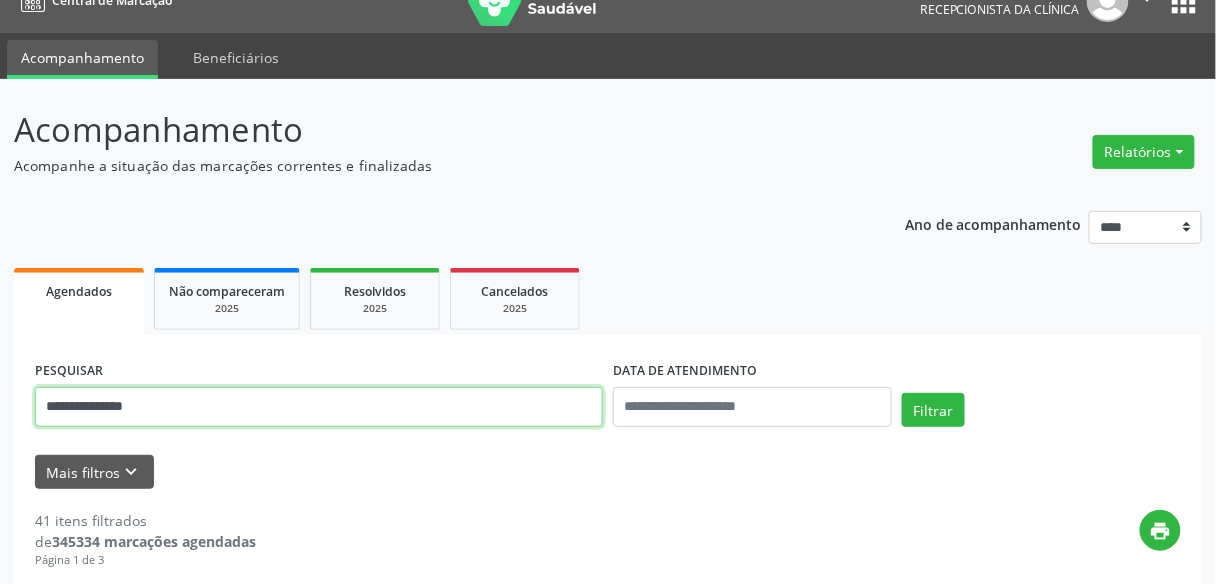 drag, startPoint x: 231, startPoint y: 407, endPoint x: 0, endPoint y: 395, distance: 231.31148 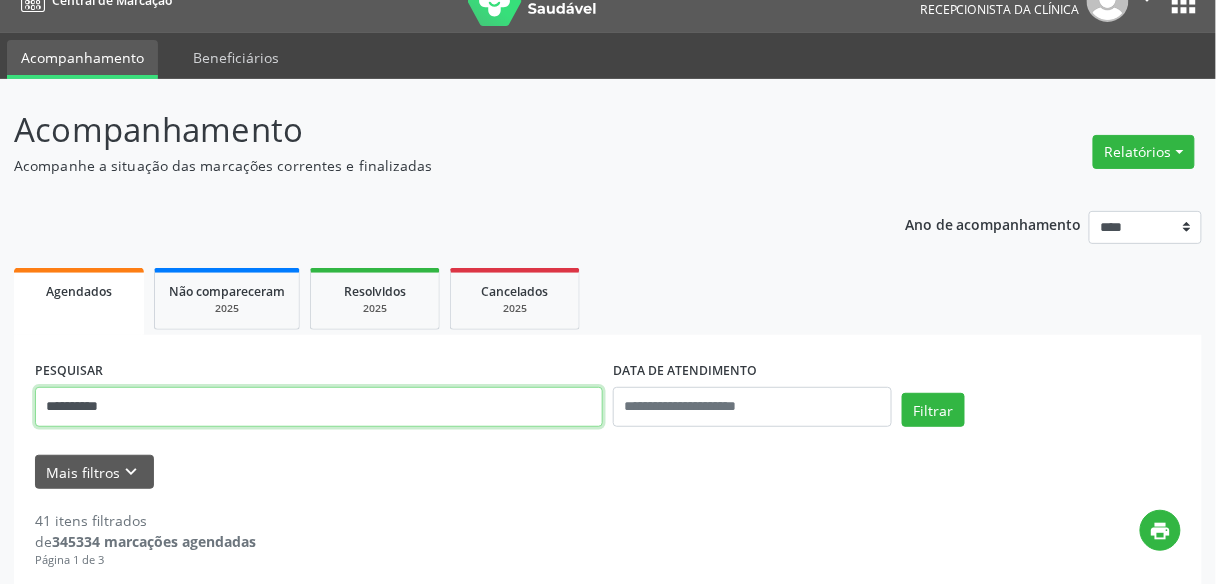 type on "**********" 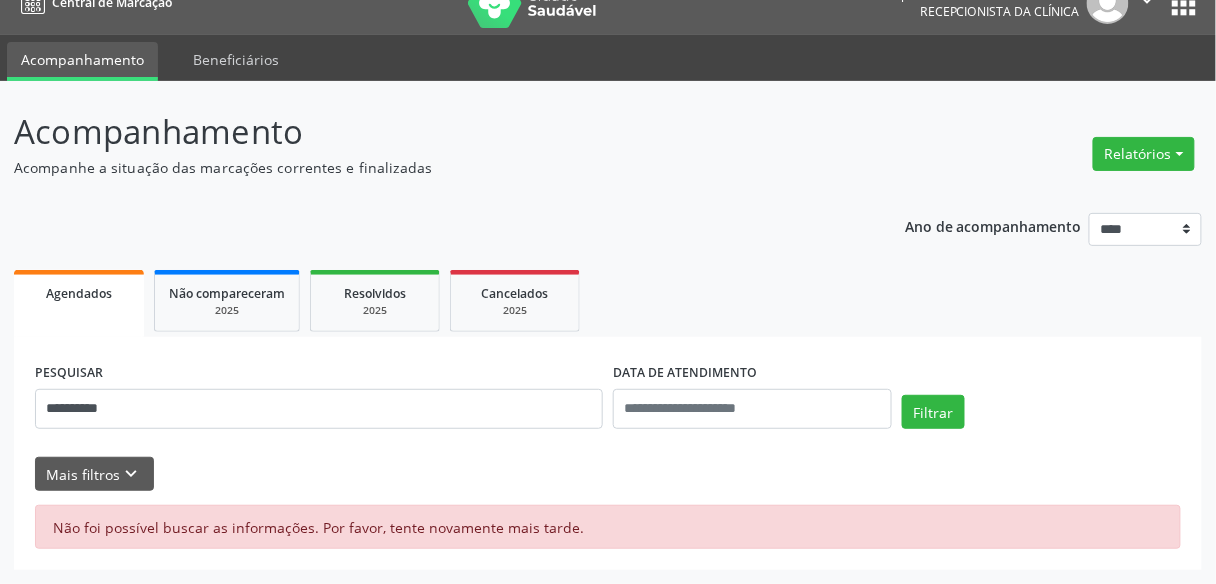 scroll, scrollTop: 28, scrollLeft: 0, axis: vertical 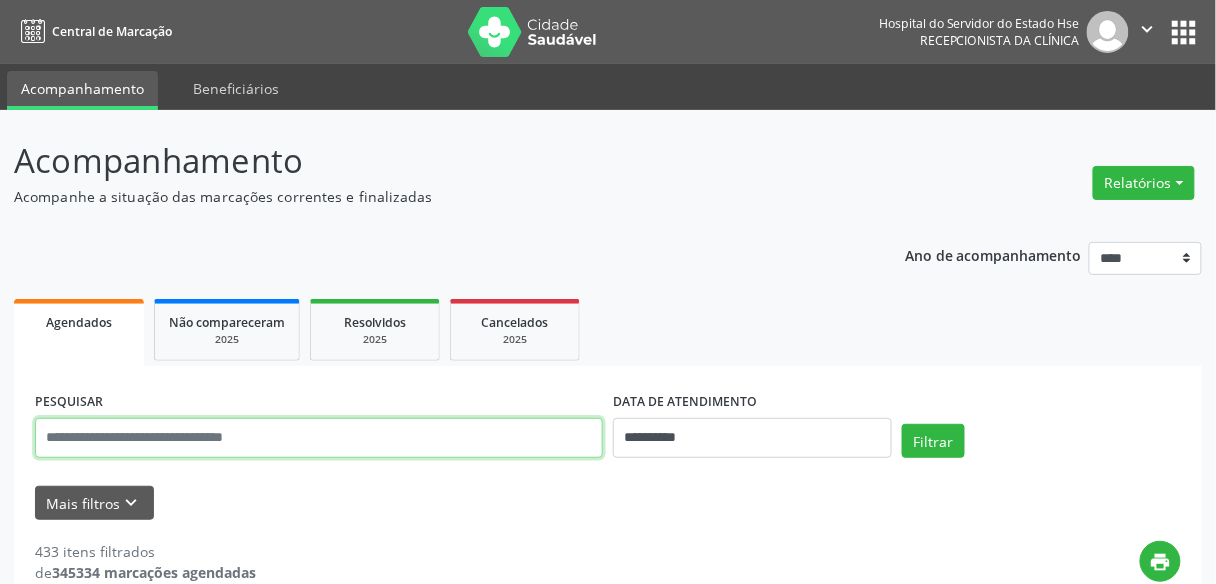 click at bounding box center [319, 438] 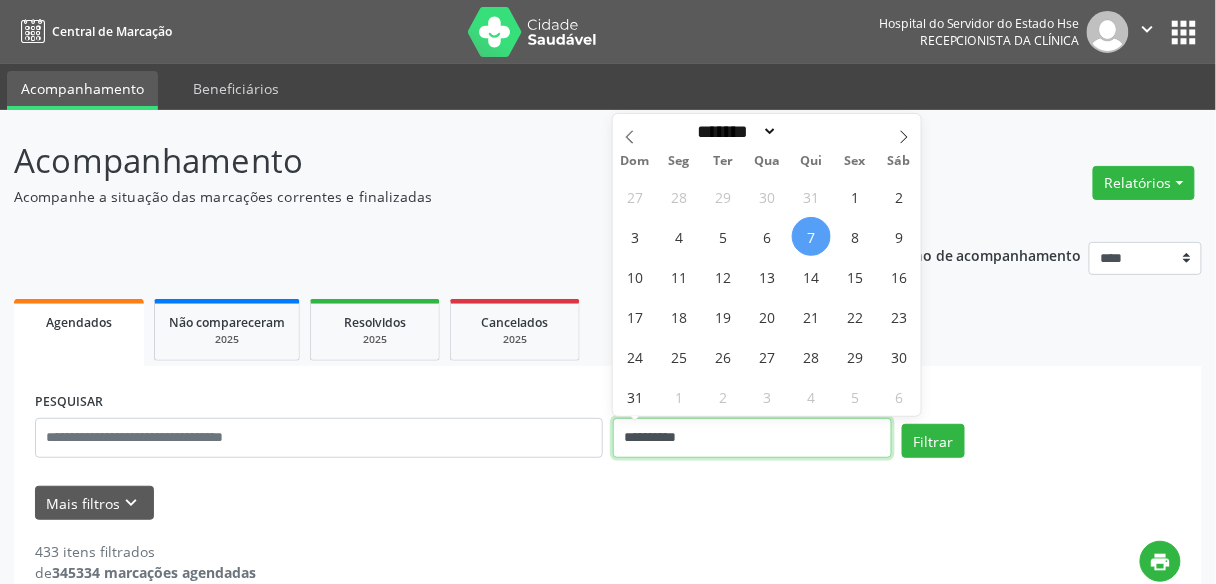 click on "**********" at bounding box center [752, 438] 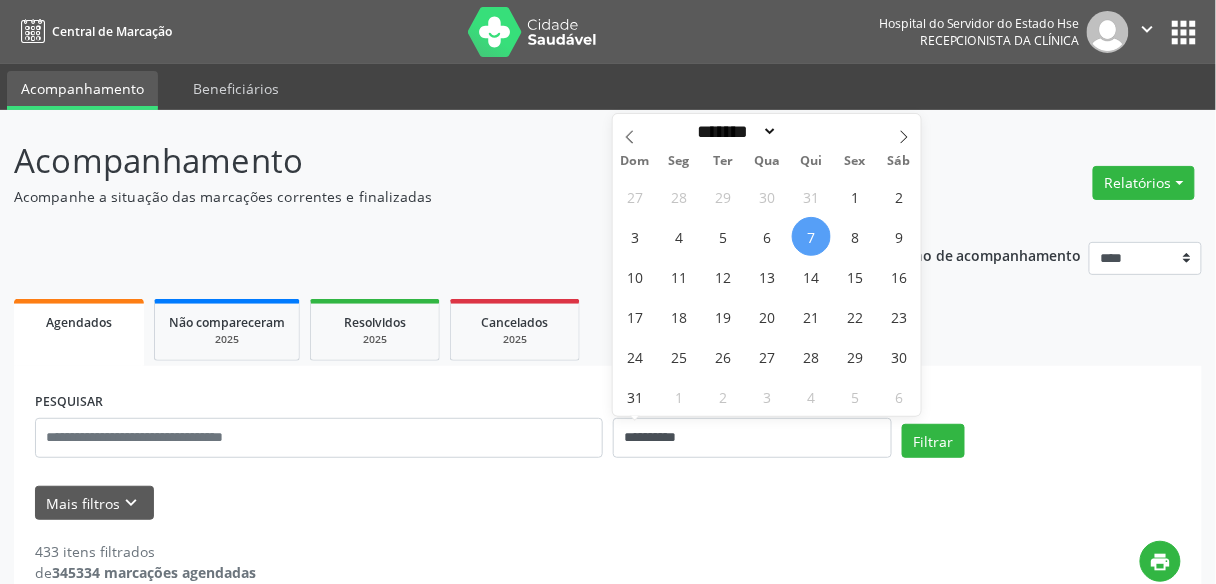 click on "7" at bounding box center [811, 236] 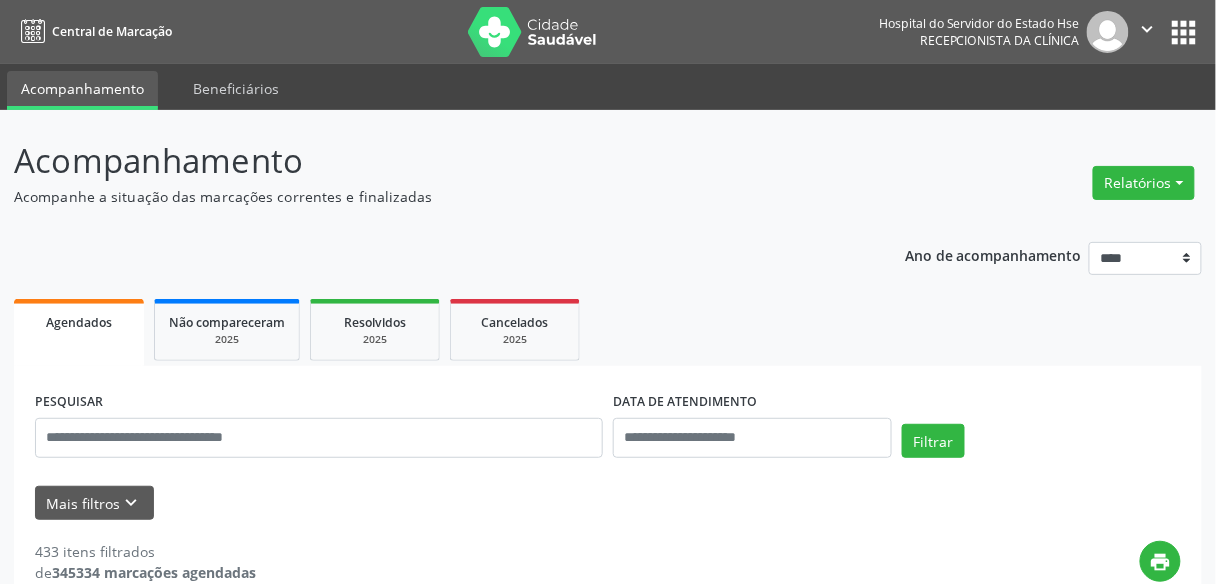 click on "Ano de acompanhamento
**** **** **** **** ****   Agendados   Não compareceram
2025
Resolvidos
2025
Cancelados
2025
PESQUISAR
DATA DE ATENDIMENTO
Filtrar
UNIDADE EXECUTANTE
Selecione uma unidade
Todos as unidades   Hse
Nenhum resultado encontrado para: "   "
Não há nenhuma opção para ser exibida.
PROFISSIONAL EXECUTANTE
Selecione um profissional
Nenhum resultado encontrado para: "   "
Não há nenhuma opção para ser exibida.
Grupo/Subgrupo
Selecione um grupo ou subgrupo
Todos os grupos e subgrupos
Nenhum resultado encontrado para: "   "
Nenhuma opção encontrada
Item de agendamento
#0000 - Alergologia" at bounding box center [608, 2743] 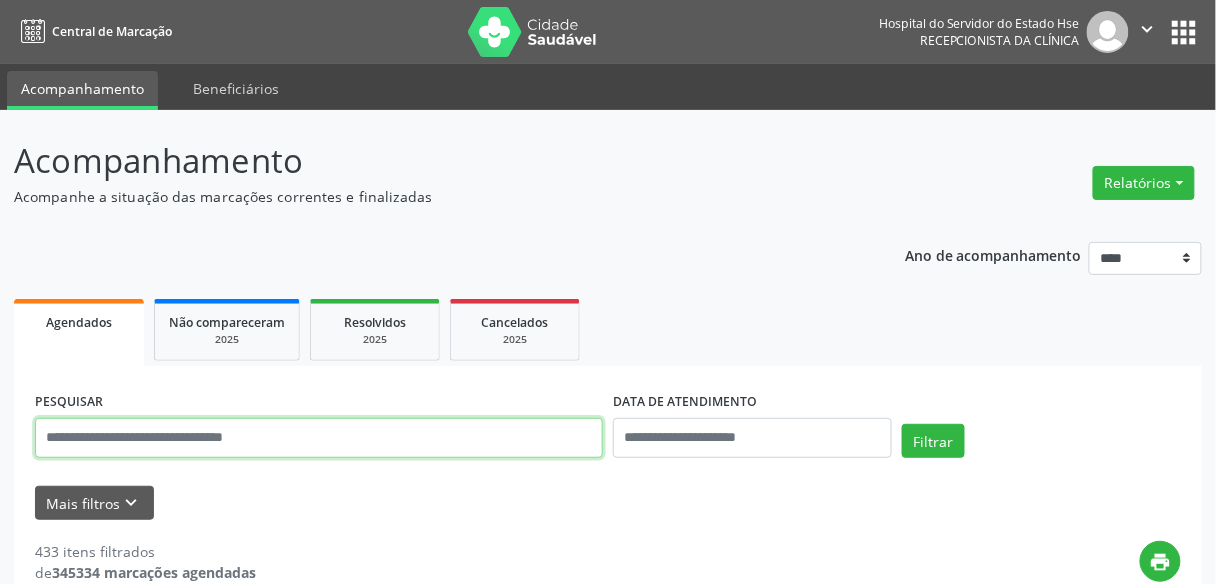 click at bounding box center (319, 438) 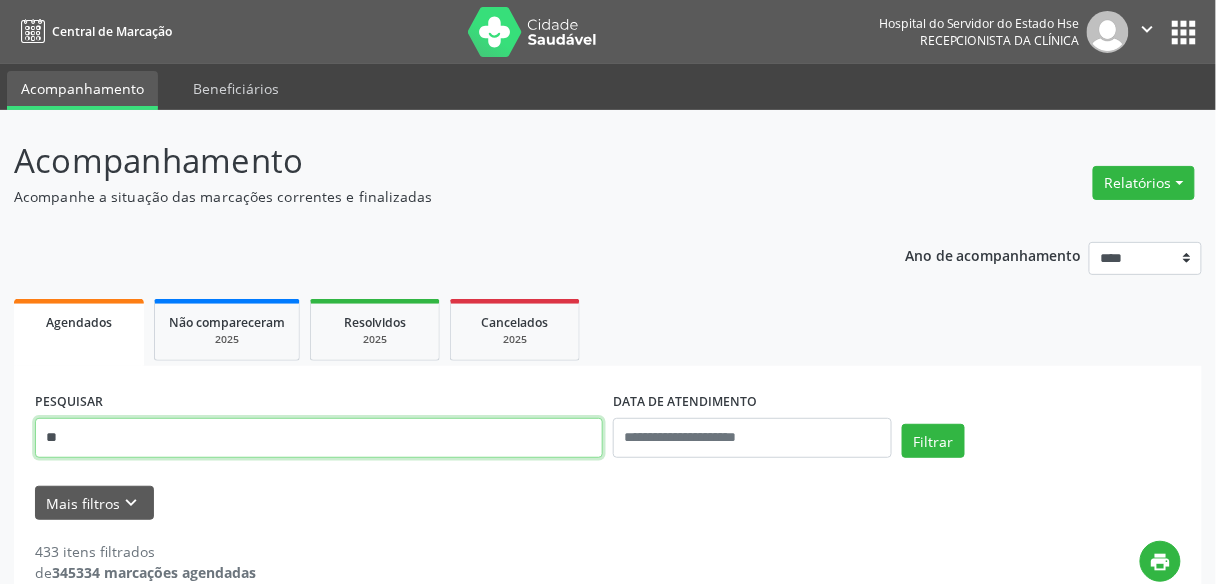 type on "*" 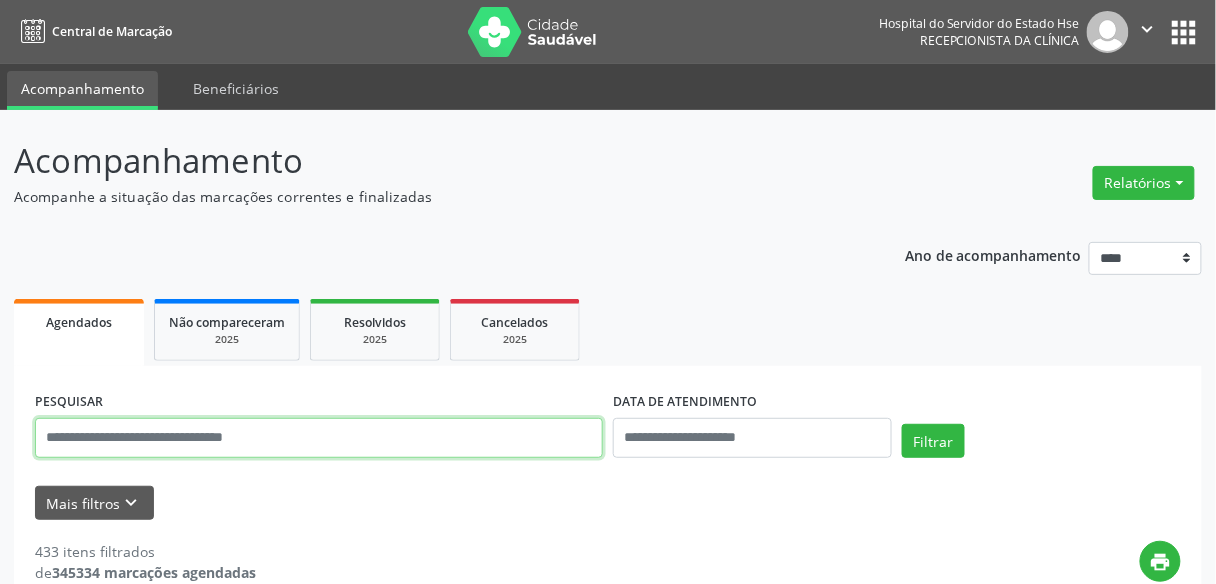 click at bounding box center [319, 438] 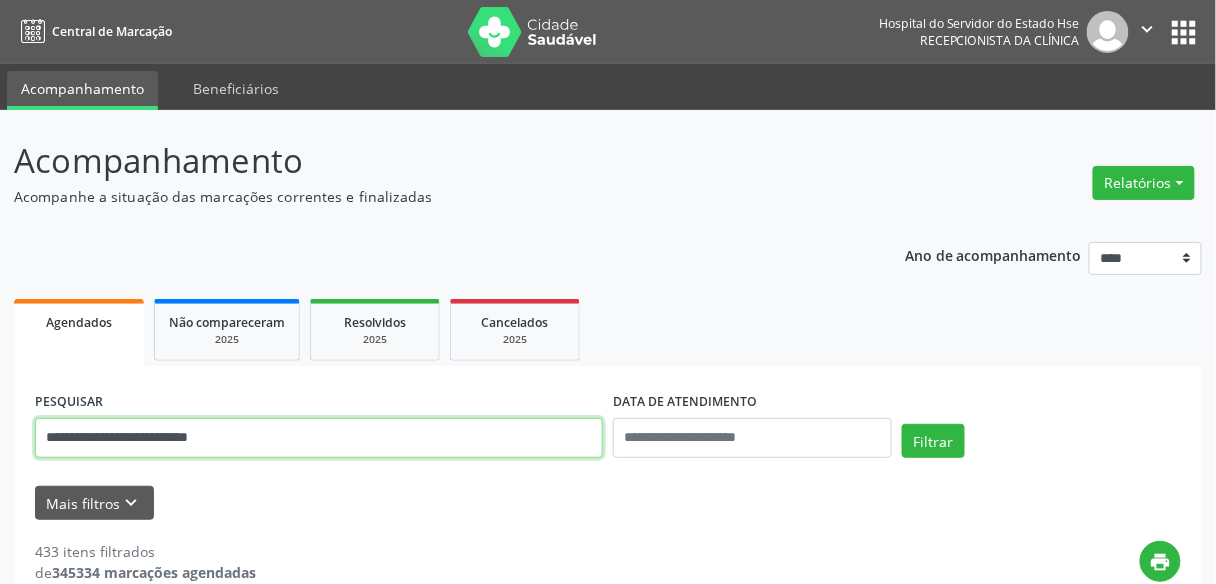 type on "**********" 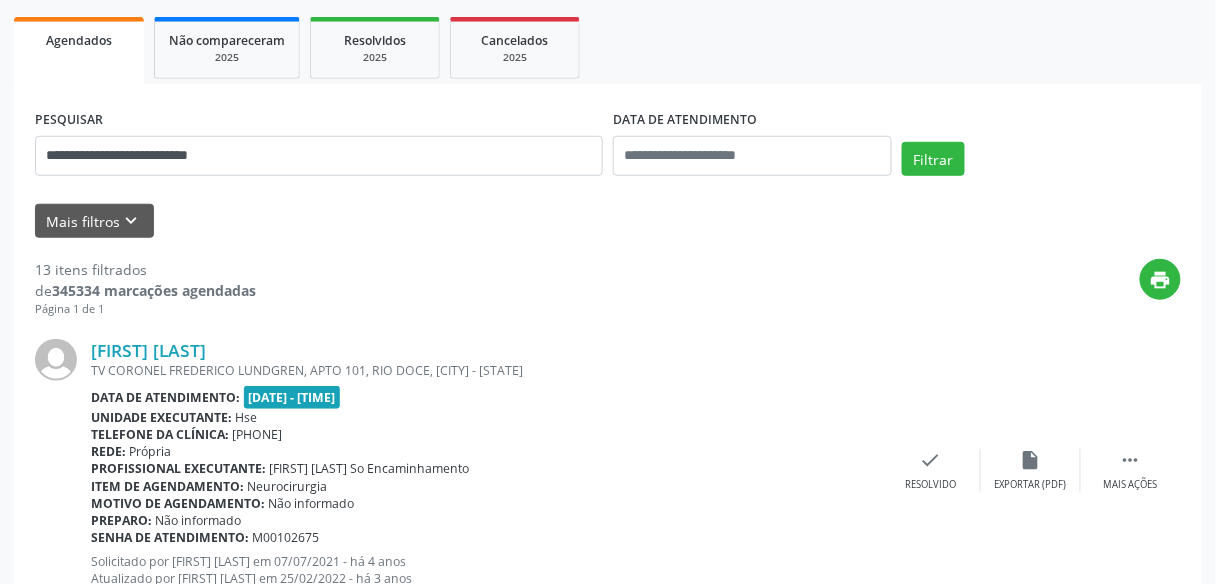scroll, scrollTop: 288, scrollLeft: 0, axis: vertical 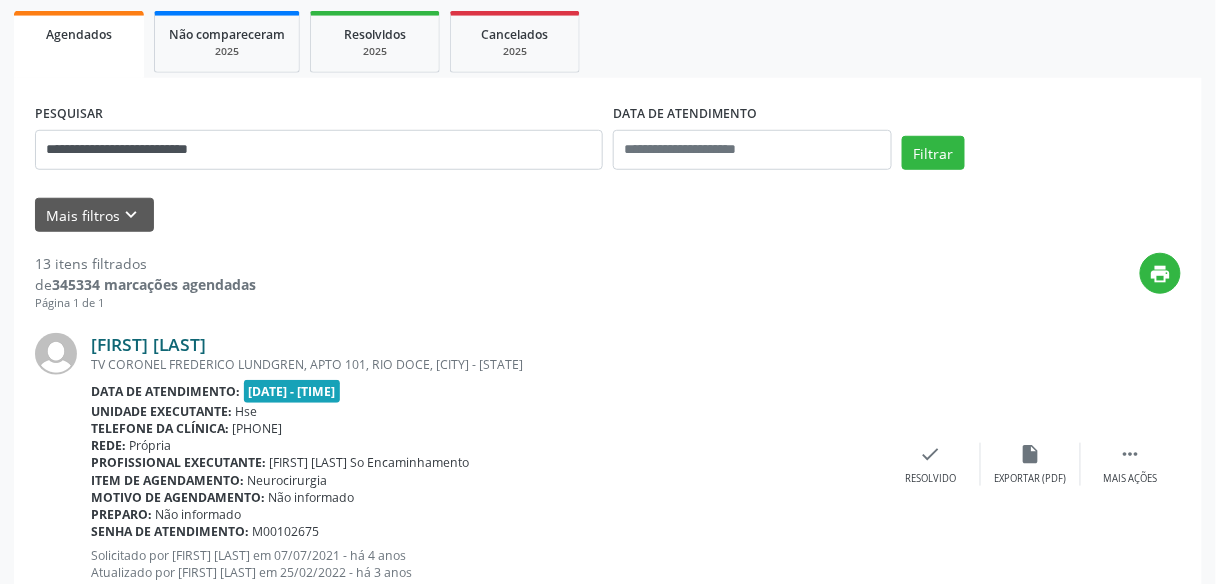 click on "Ligia Maria Bezerra Ferreira" at bounding box center (148, 344) 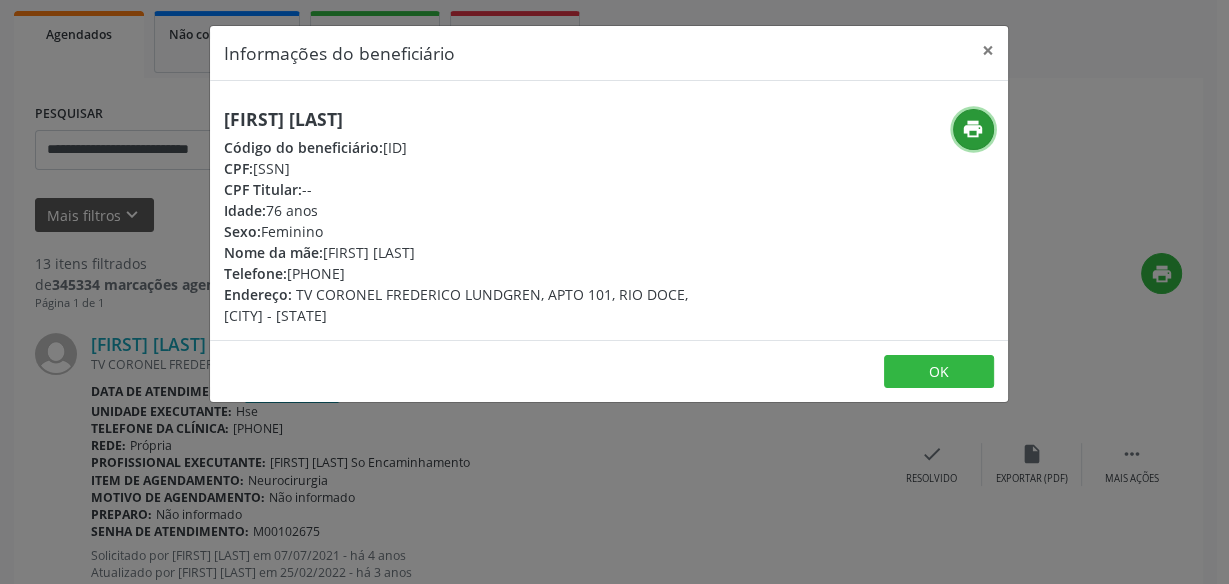 click on "print" at bounding box center [973, 129] 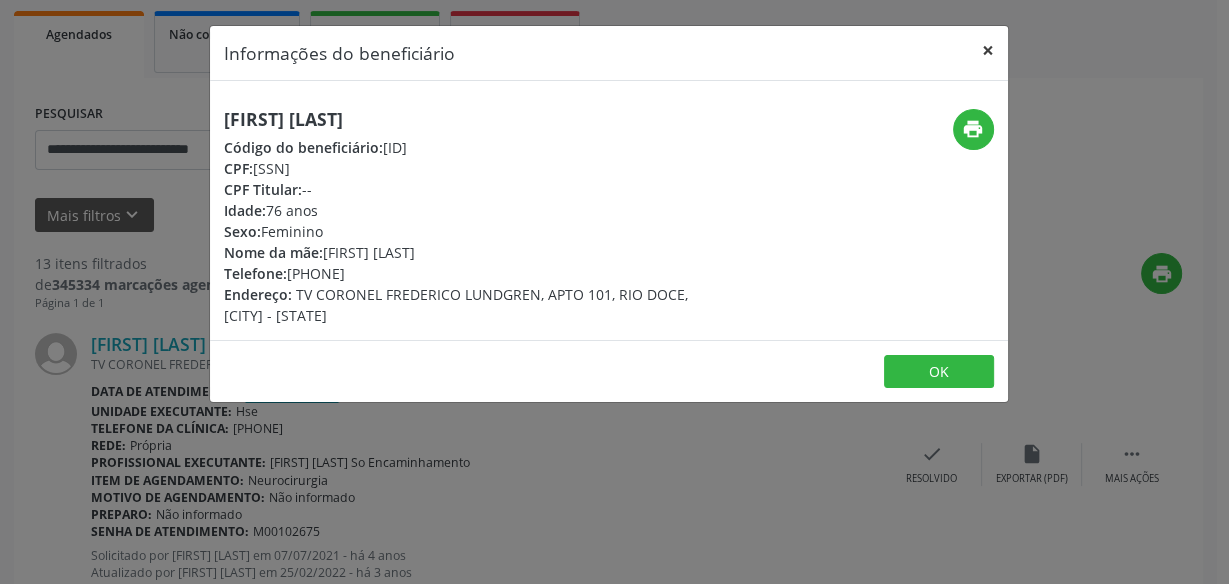 click on "×" at bounding box center (988, 50) 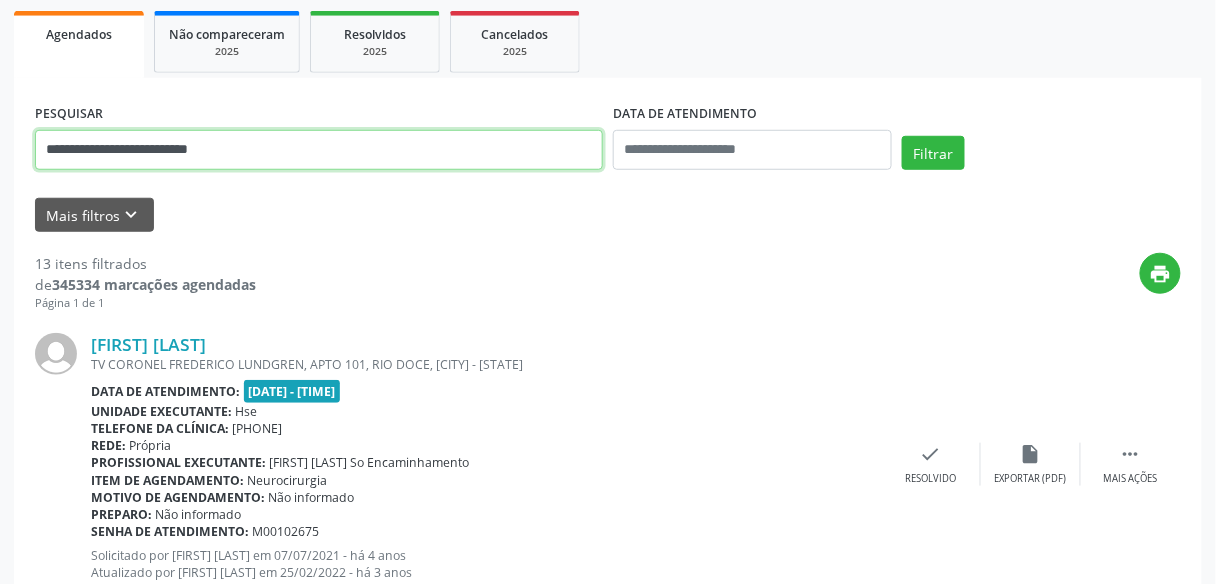 click on "**********" at bounding box center (319, 150) 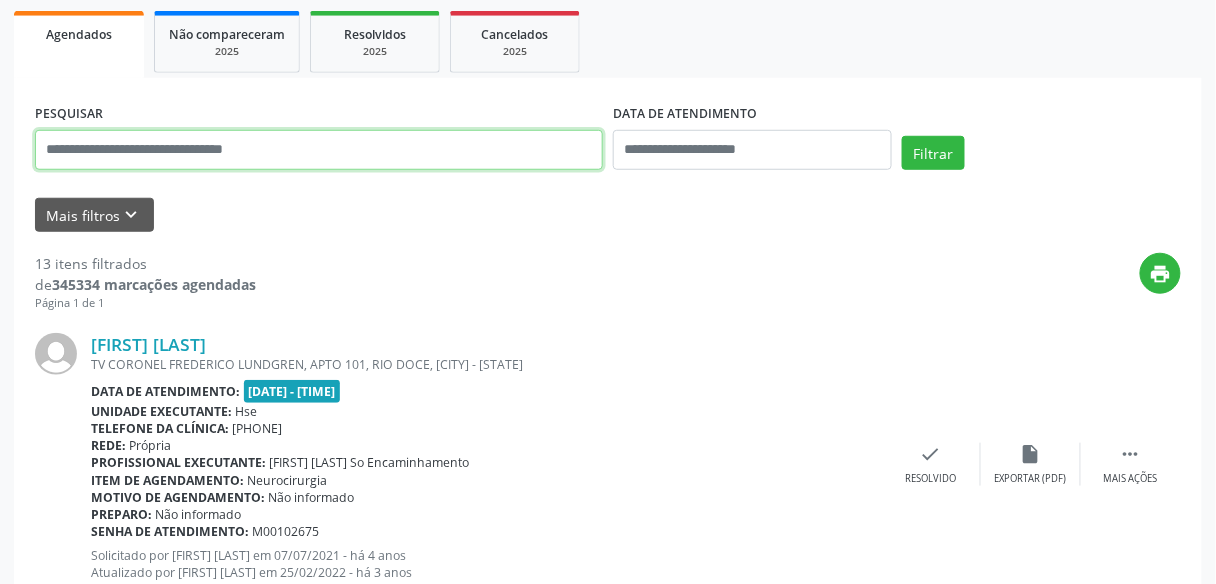 click at bounding box center (319, 150) 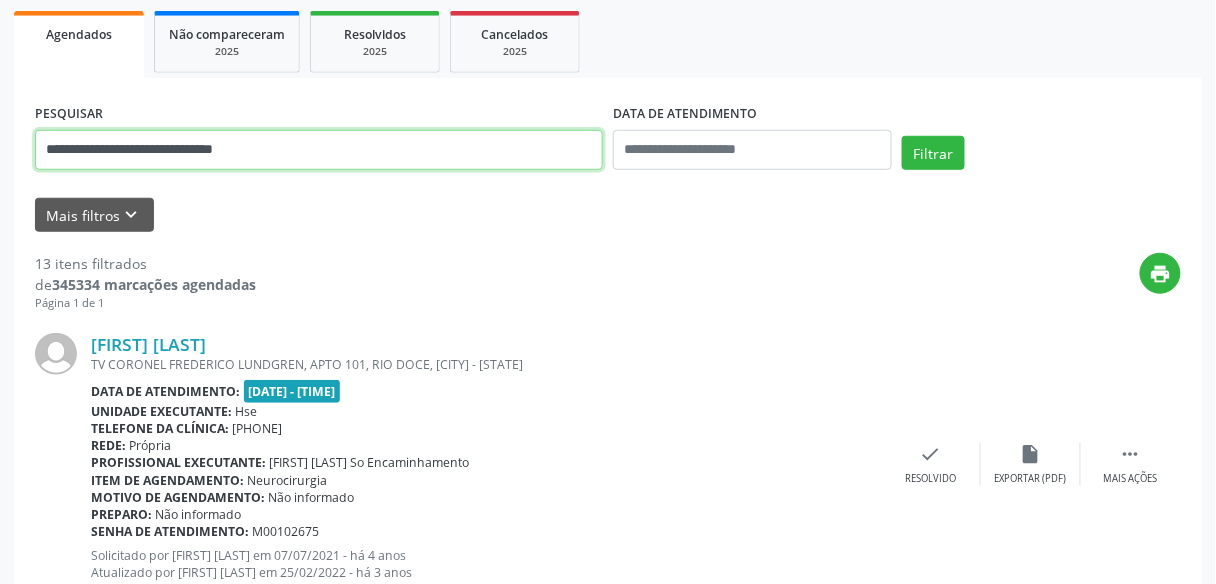 type on "**********" 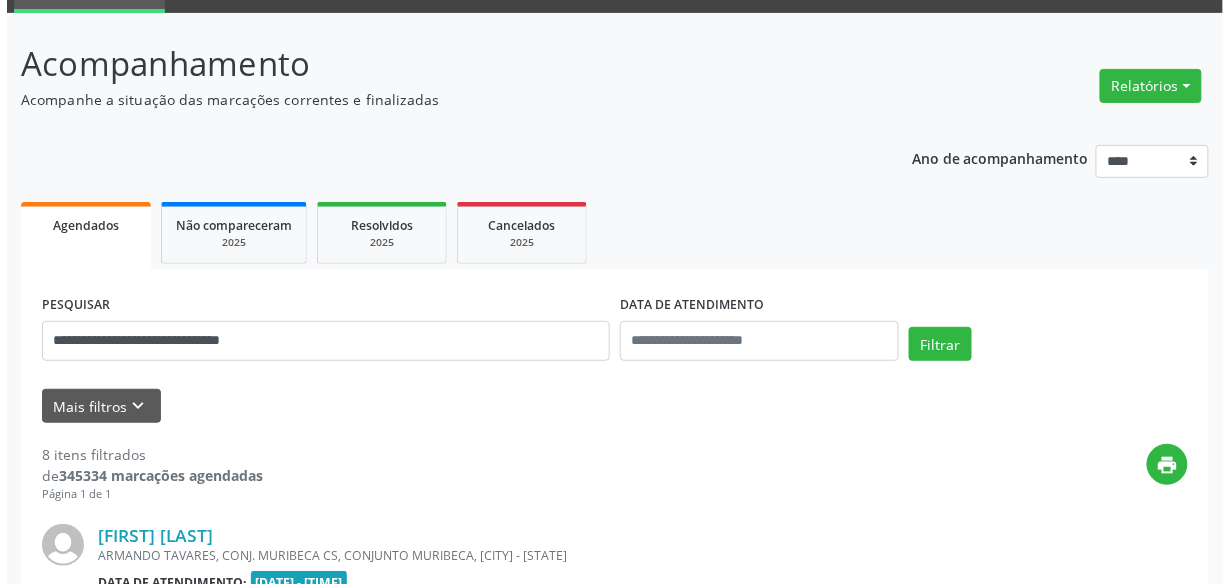 scroll, scrollTop: 288, scrollLeft: 0, axis: vertical 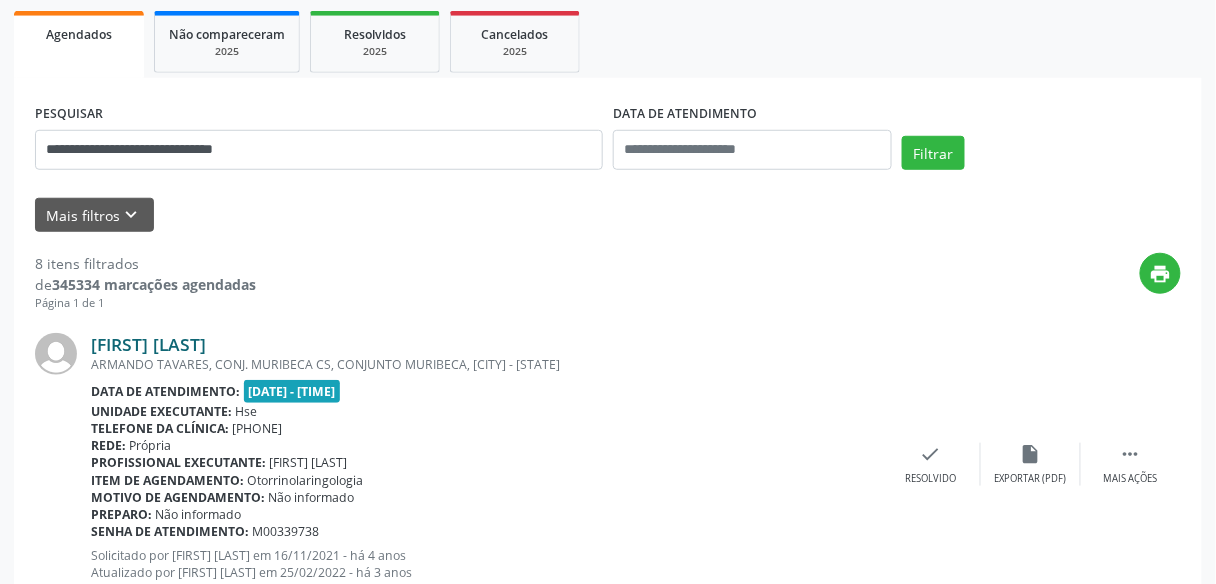 click on "Vilma Maria Pessoa de Albuquerque" at bounding box center [148, 344] 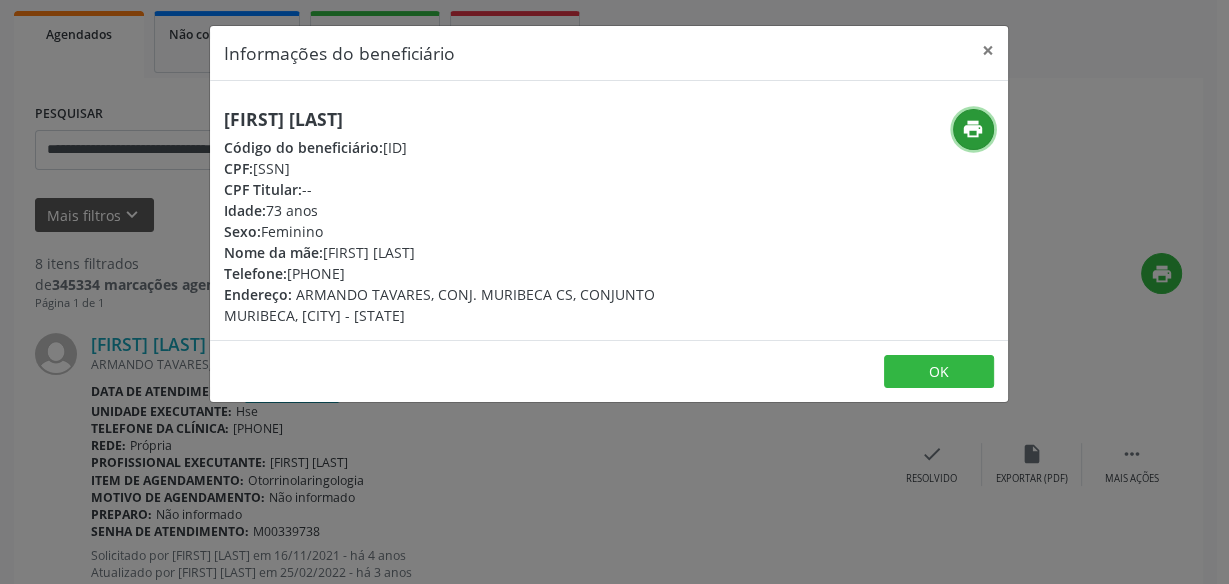 click on "print" at bounding box center (973, 129) 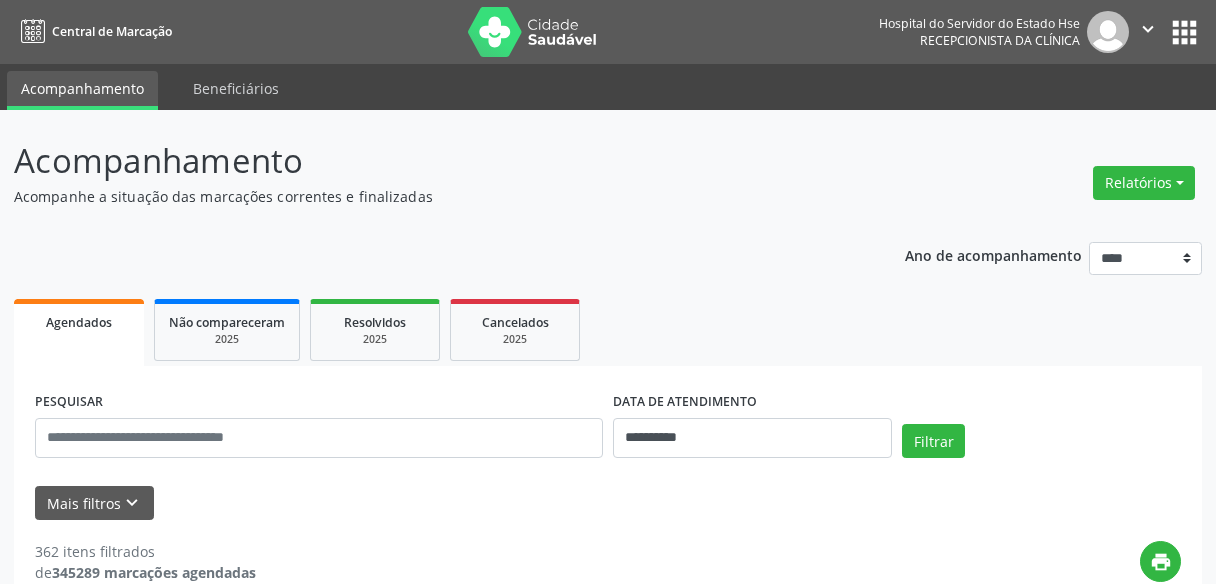scroll, scrollTop: 0, scrollLeft: 0, axis: both 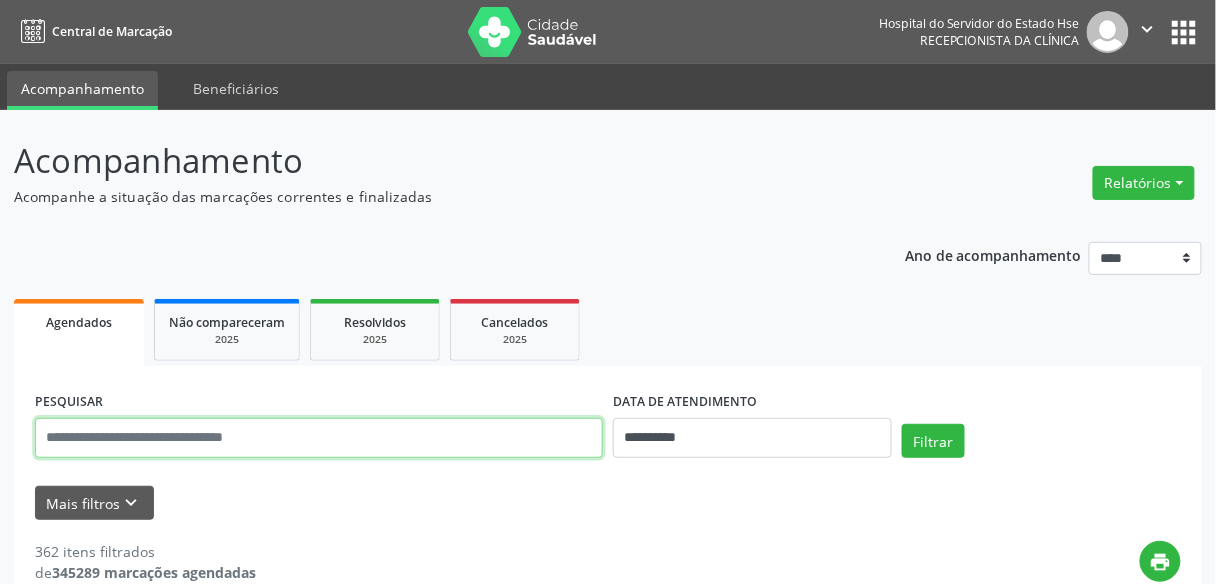 click at bounding box center (319, 438) 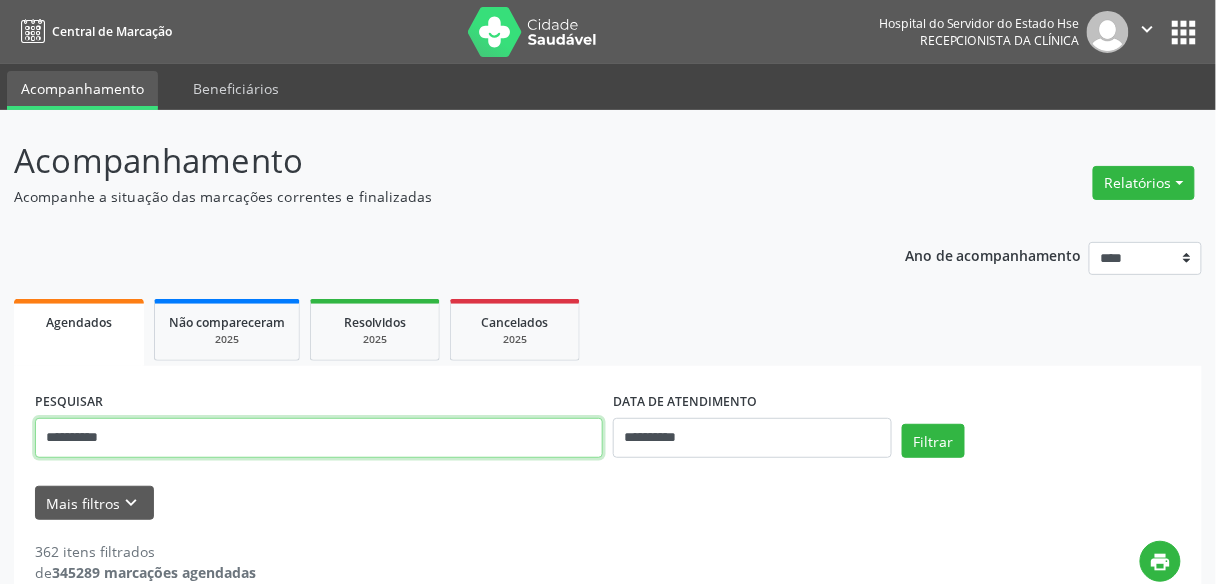 type on "**********" 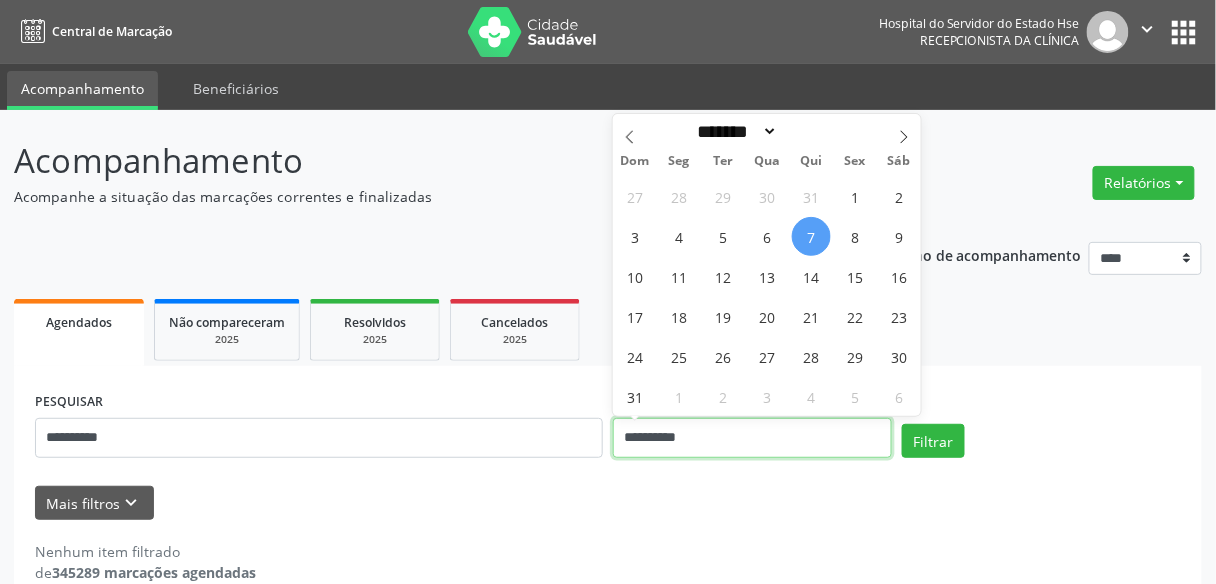 click on "**********" at bounding box center (752, 438) 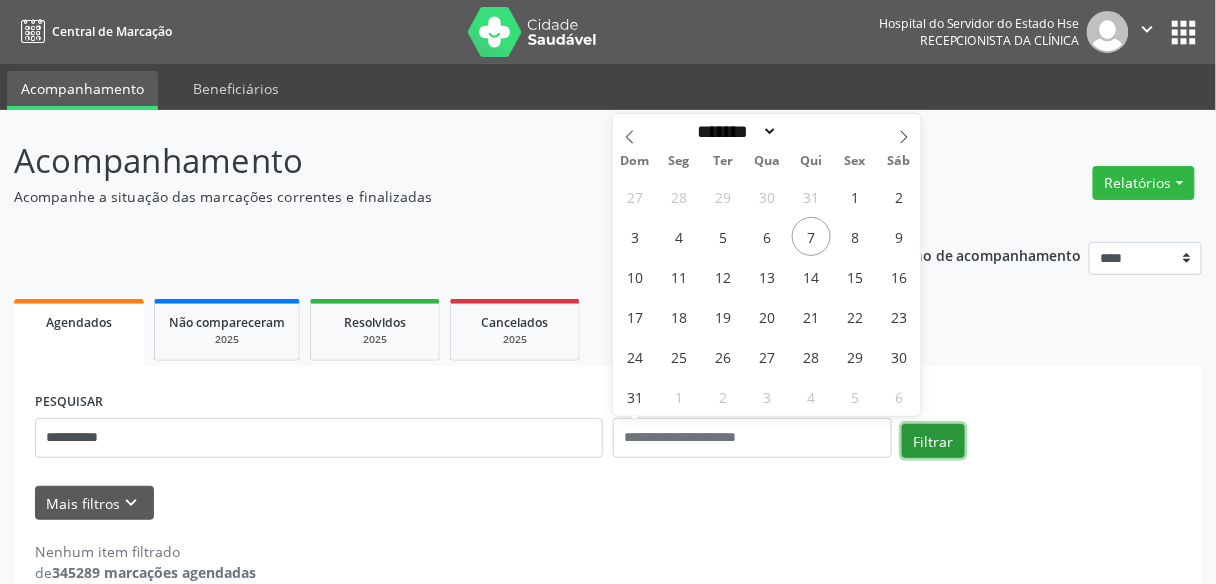 click on "Filtrar" at bounding box center (933, 441) 